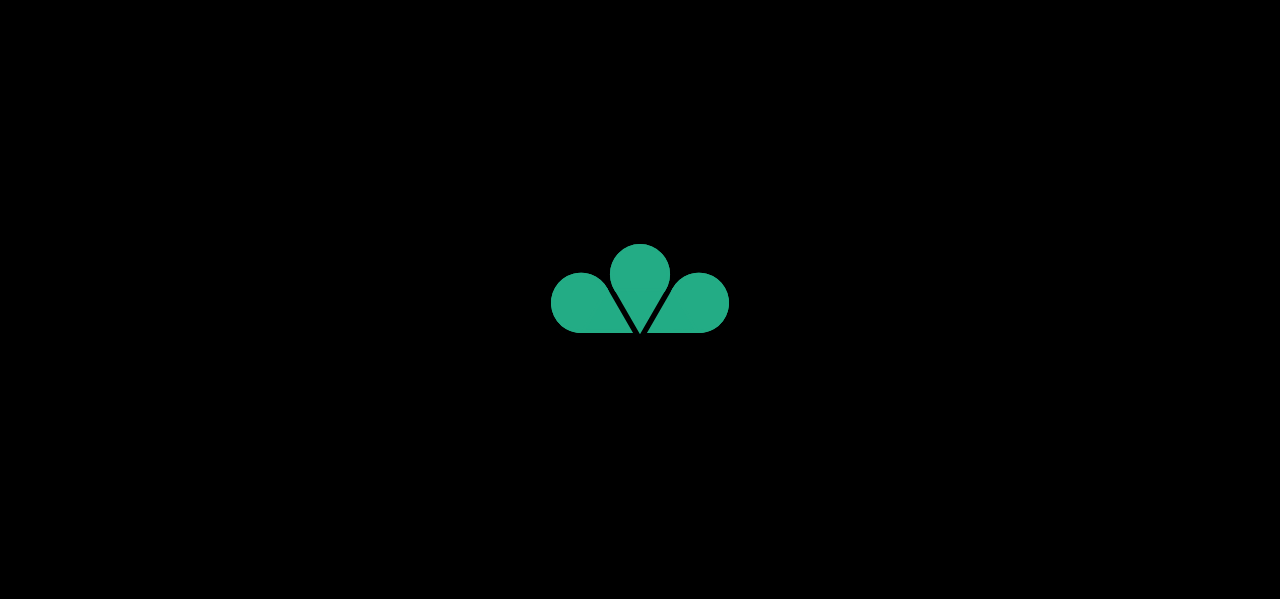 scroll, scrollTop: 0, scrollLeft: 0, axis: both 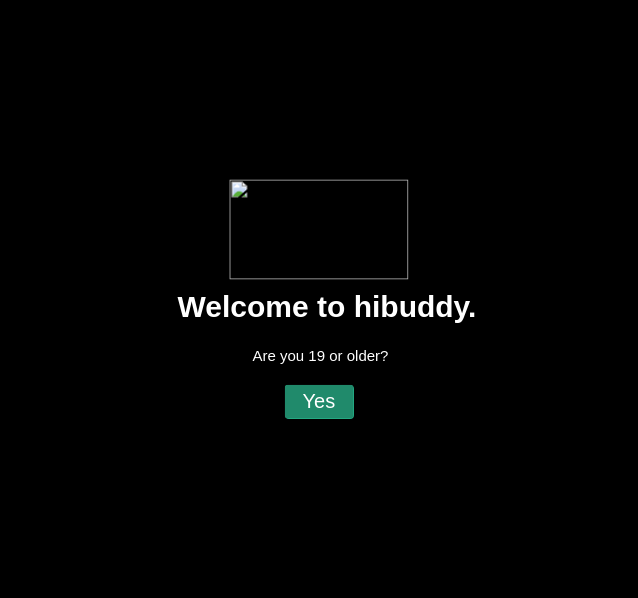 click at bounding box center [319, 299] 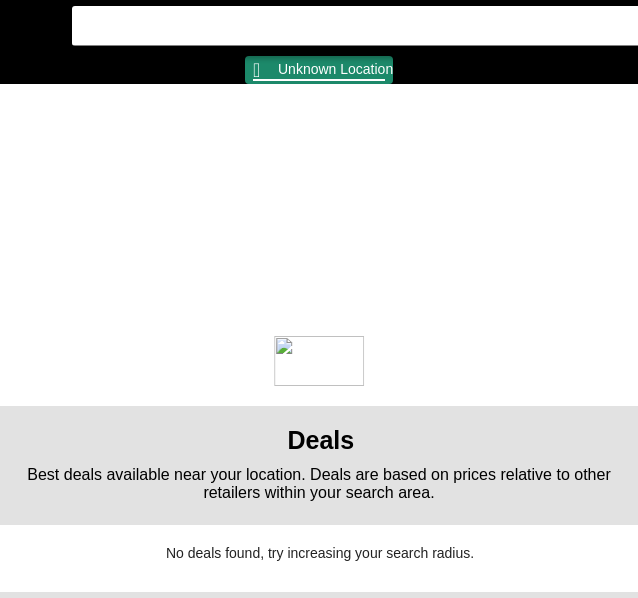 click at bounding box center (319, 299) 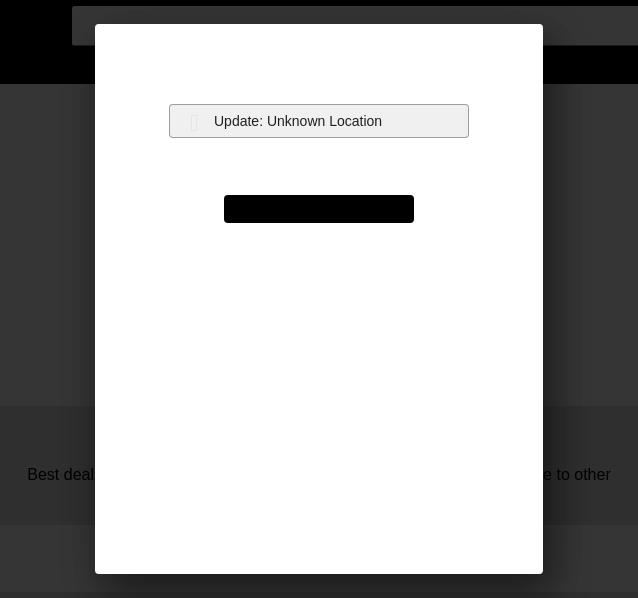 click at bounding box center [319, 299] 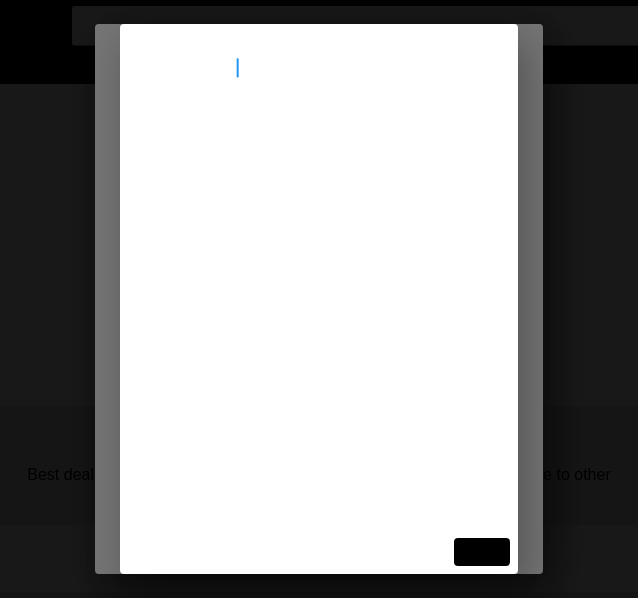type on "[NUMBER] [STREET] [STREET]" 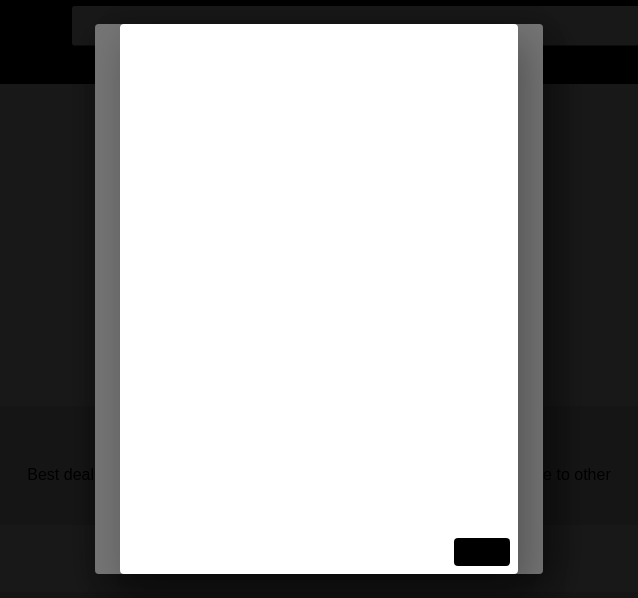click at bounding box center [319, 299] 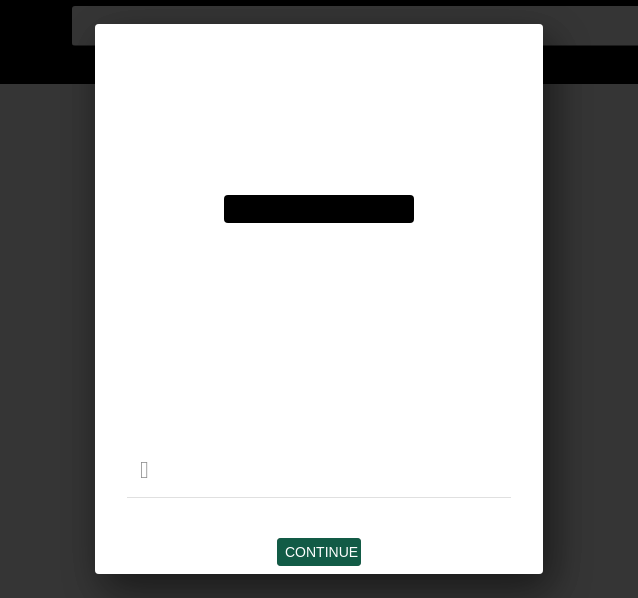 click at bounding box center (319, 299) 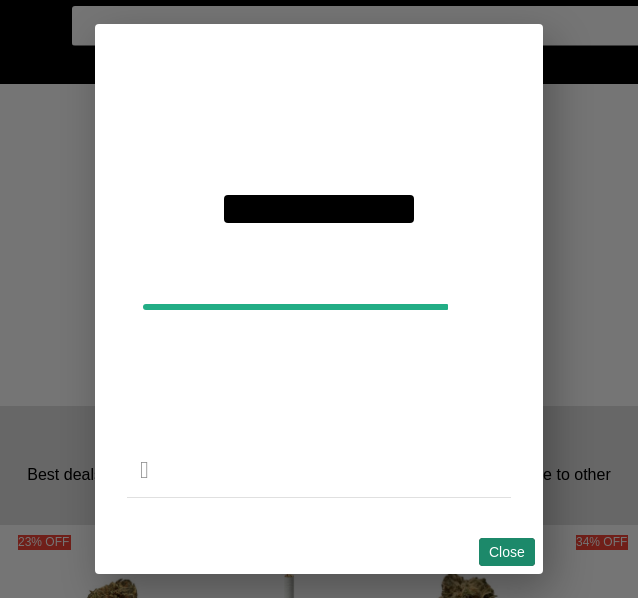 click at bounding box center [319, 299] 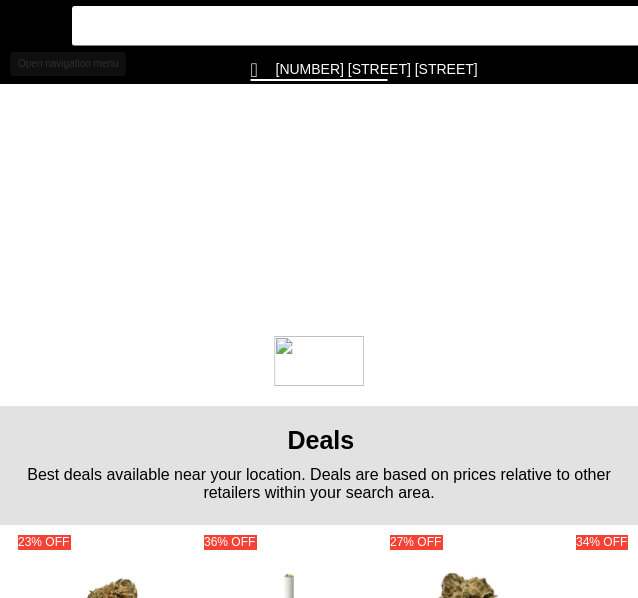click at bounding box center [319, 299] 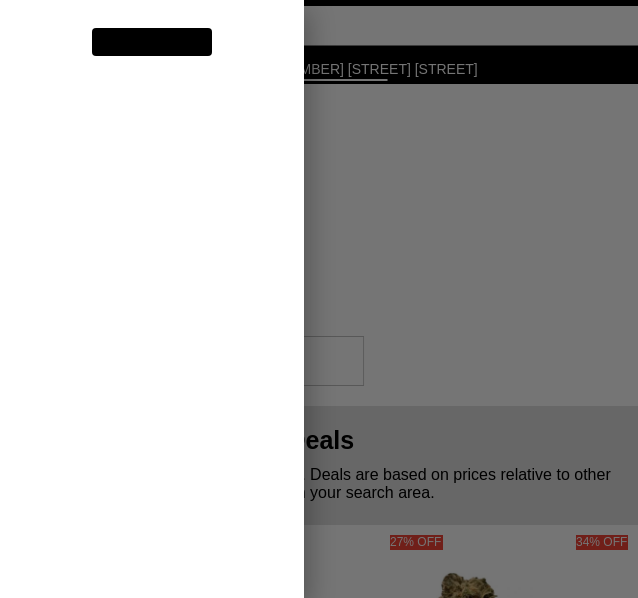 click at bounding box center [319, 299] 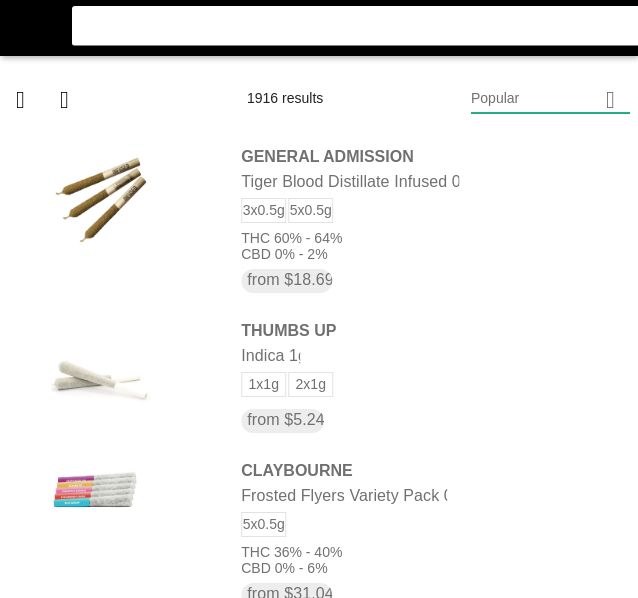 click at bounding box center [319, 299] 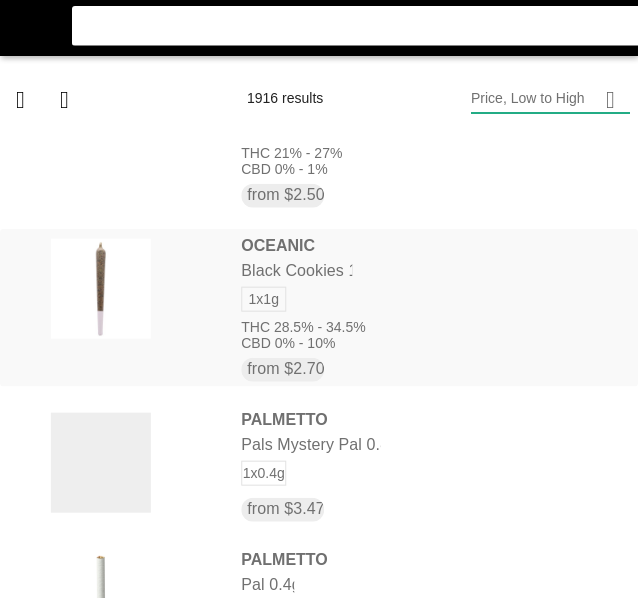 click at bounding box center (319, 299) 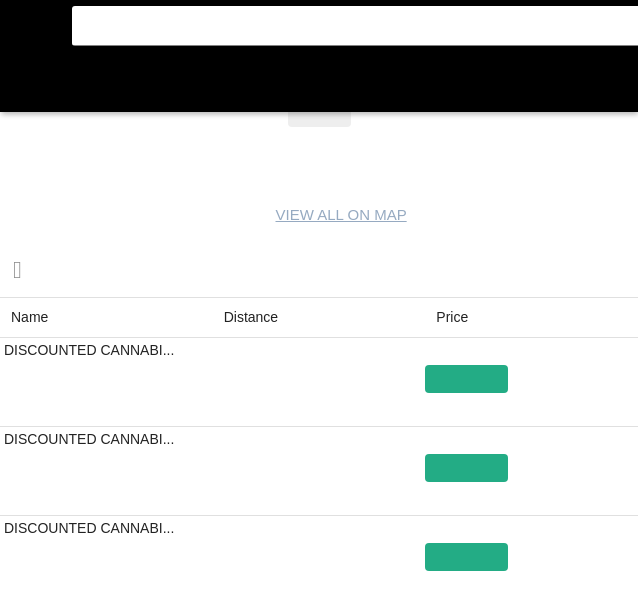 click at bounding box center [319, 299] 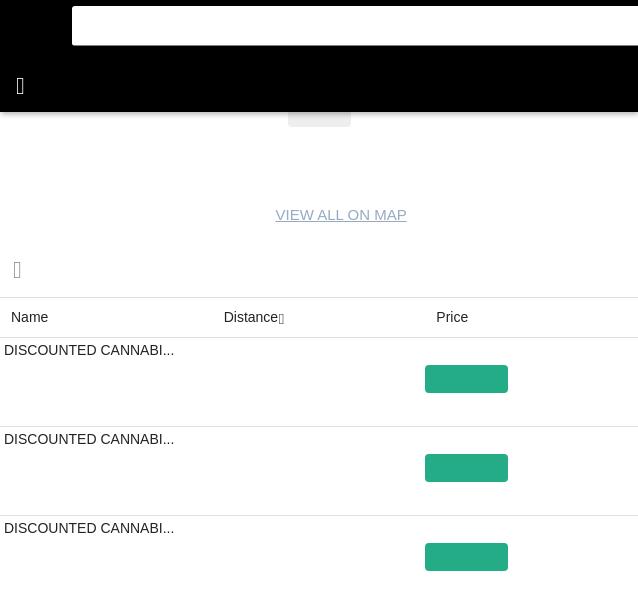 click at bounding box center [319, 299] 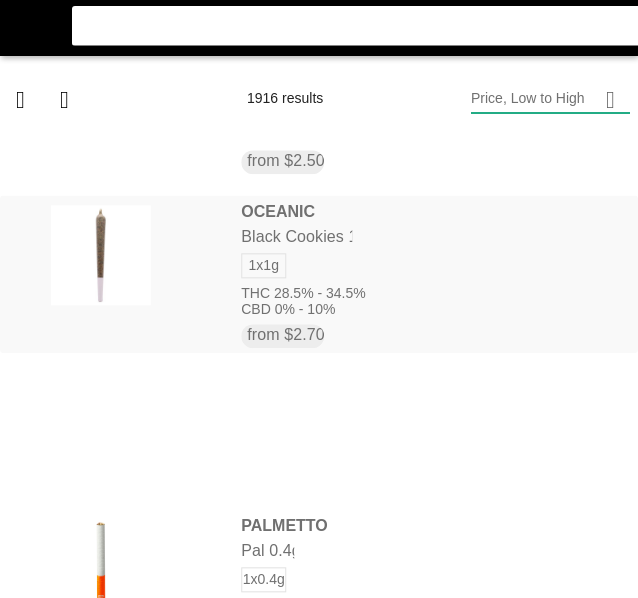 click at bounding box center [319, 299] 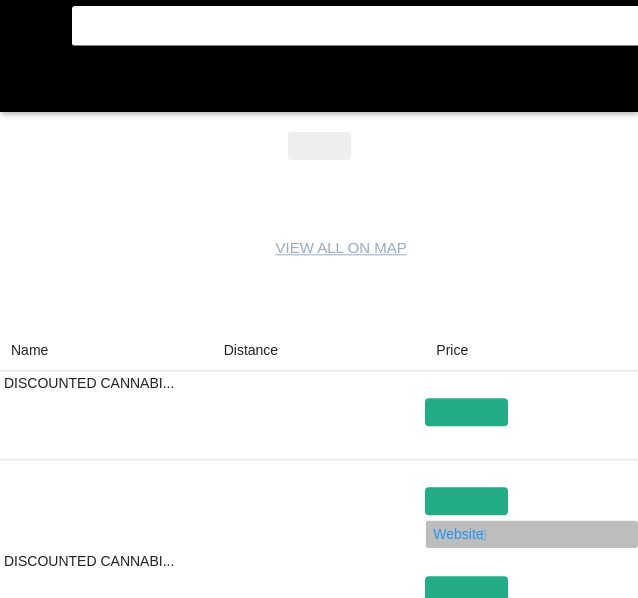 click at bounding box center (319, 299) 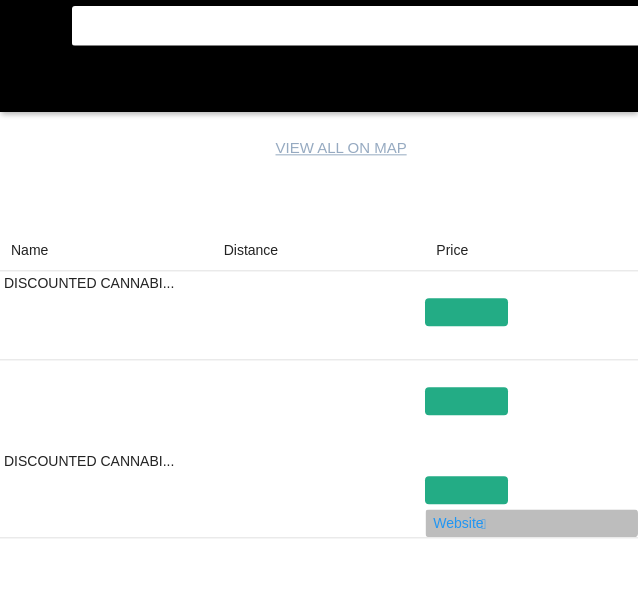 click at bounding box center [319, 299] 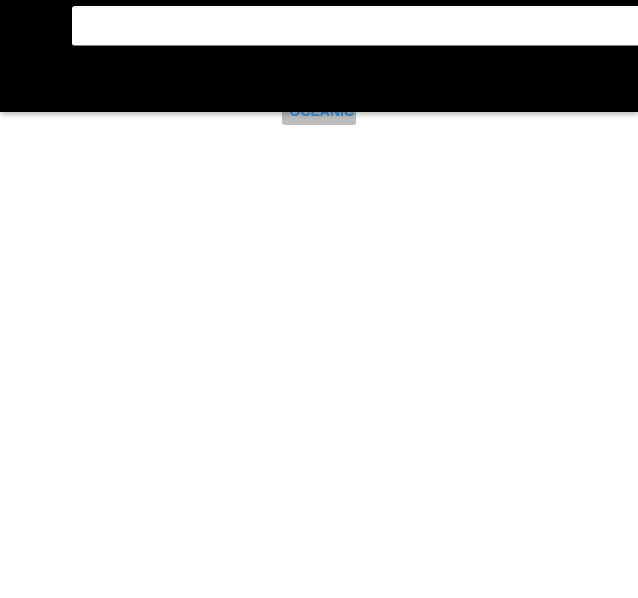 click at bounding box center [319, 299] 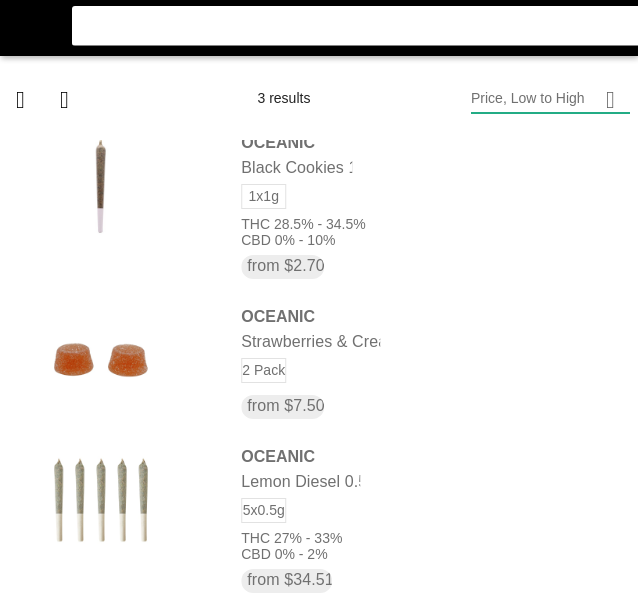 click at bounding box center (319, 299) 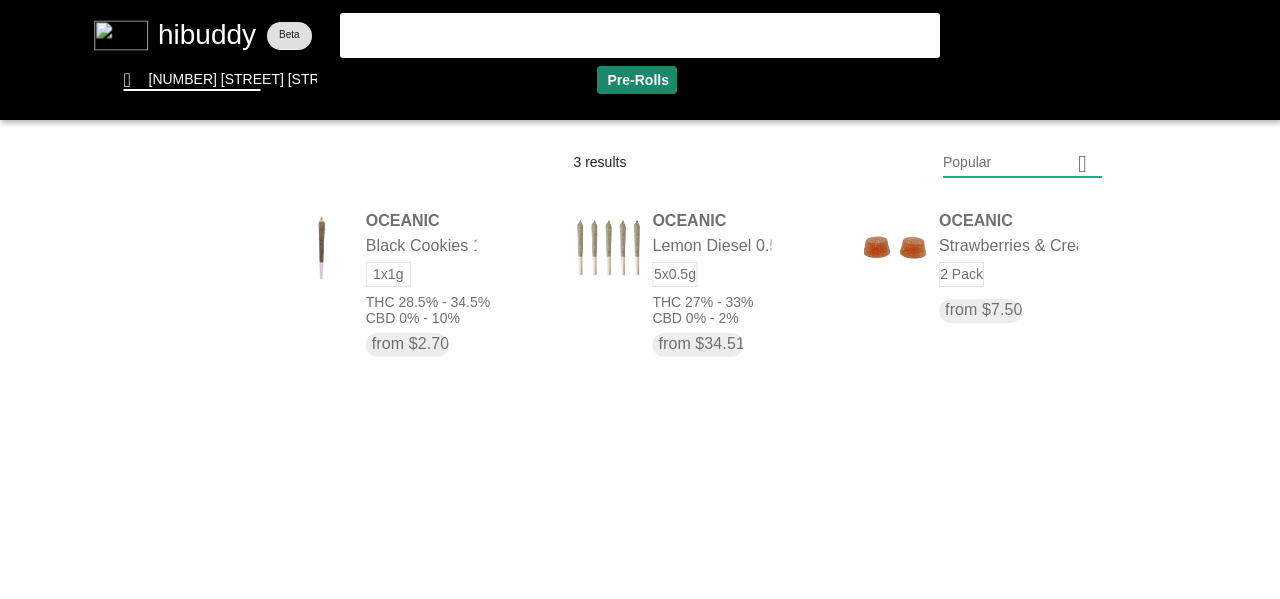 click at bounding box center [640, 299] 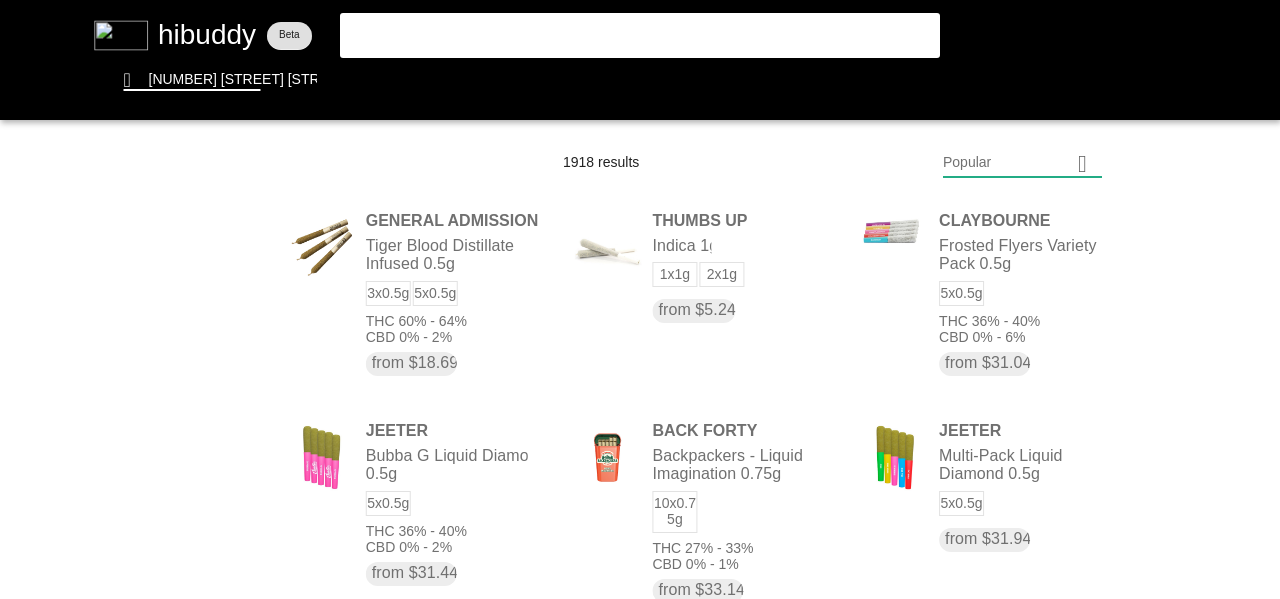 click at bounding box center (640, 299) 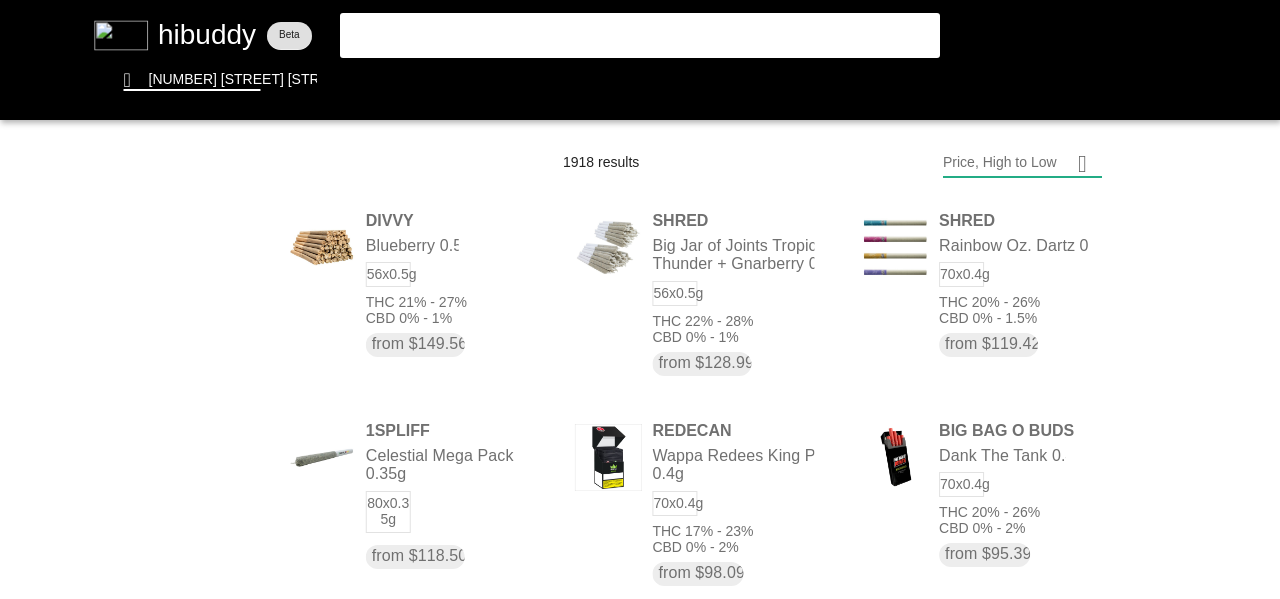 click at bounding box center [640, 299] 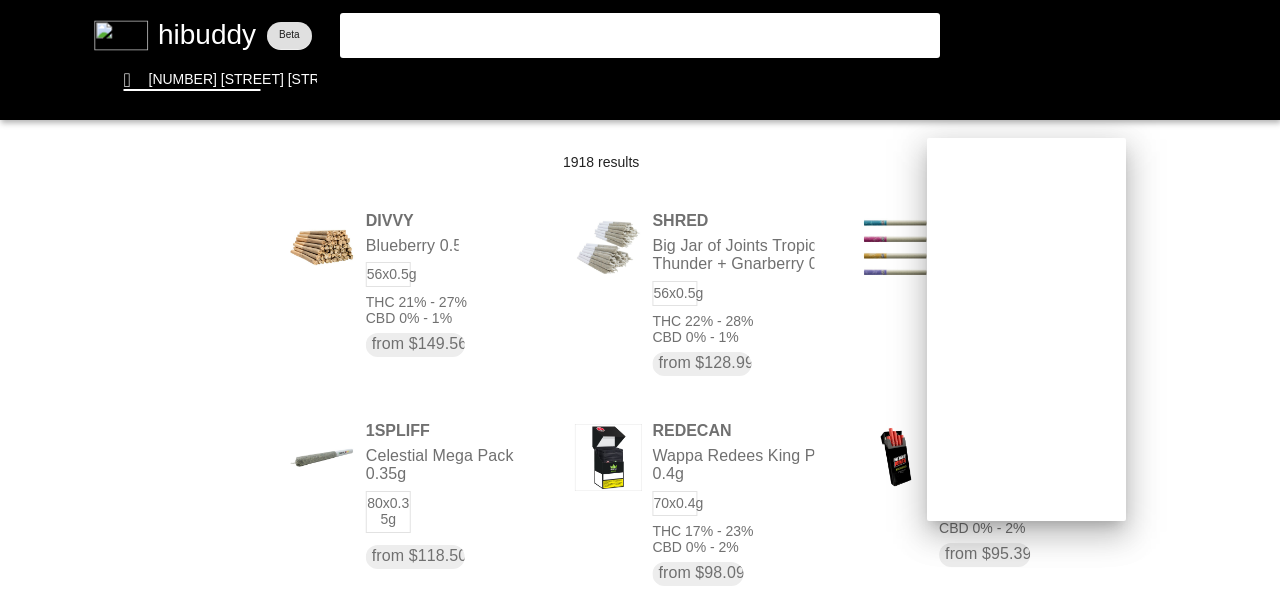 drag, startPoint x: 1046, startPoint y: 217, endPoint x: 1047, endPoint y: 268, distance: 51.009804 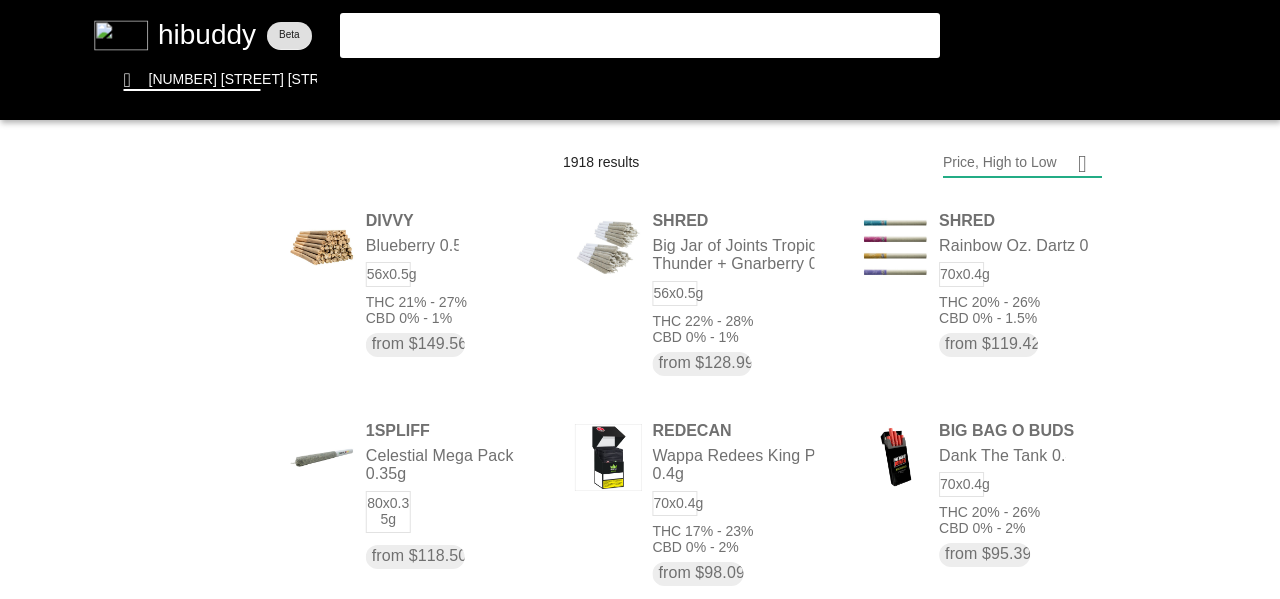 click at bounding box center (640, 299) 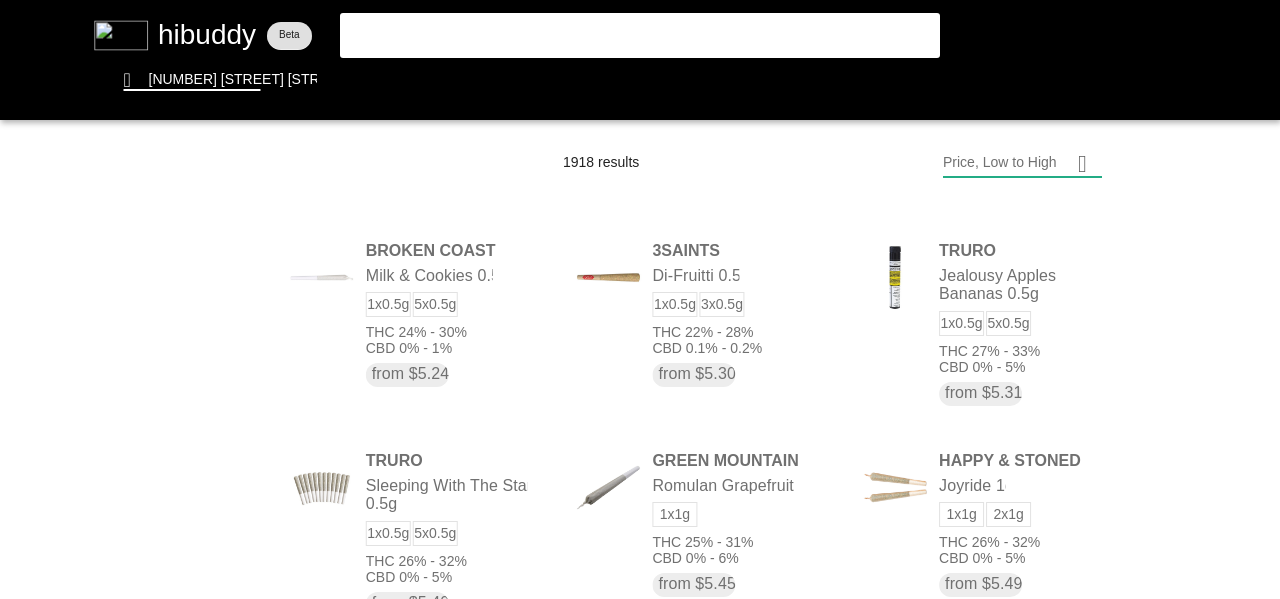 click at bounding box center [640, 299] 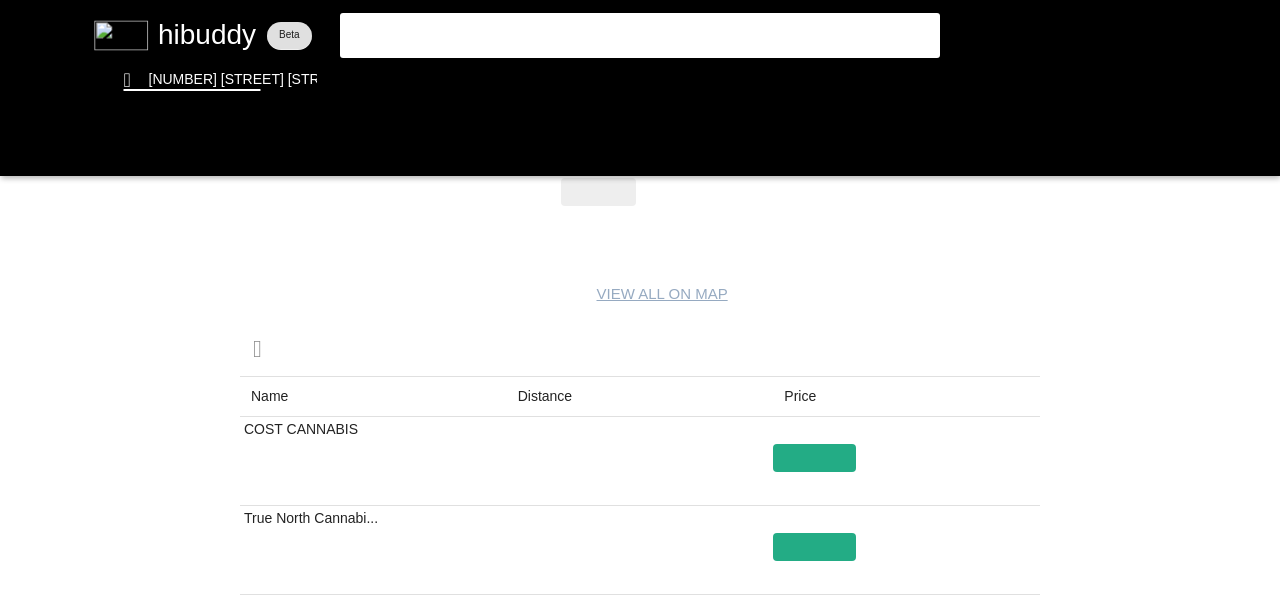 click at bounding box center (640, 299) 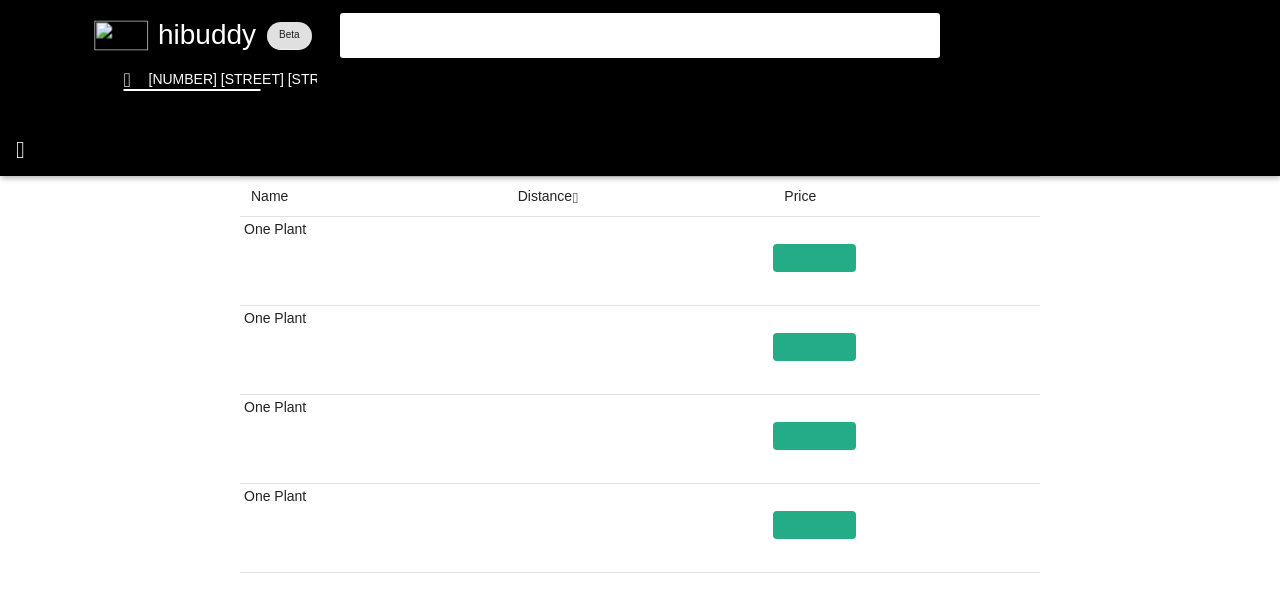 click at bounding box center (640, 299) 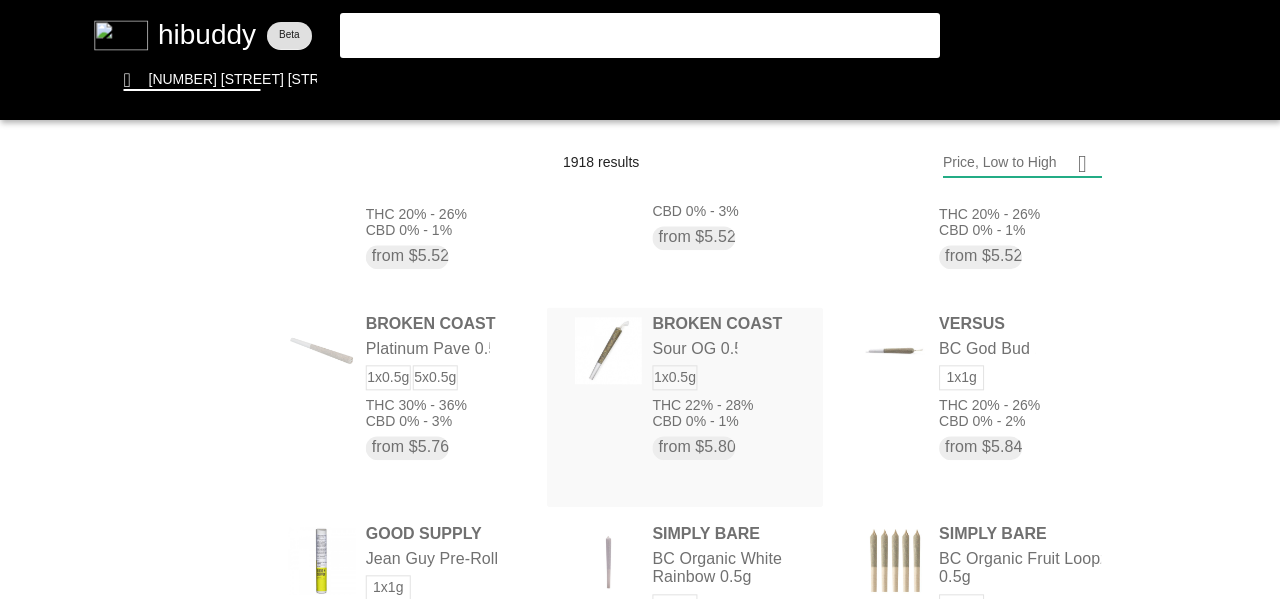 click at bounding box center [640, 299] 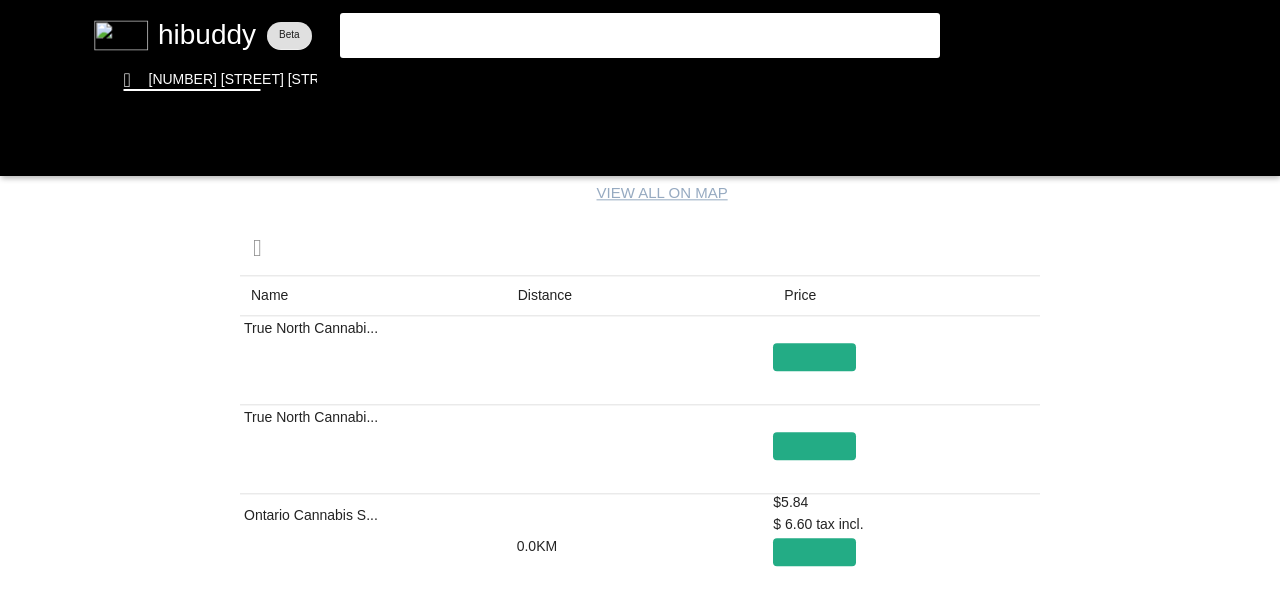 click at bounding box center [640, 299] 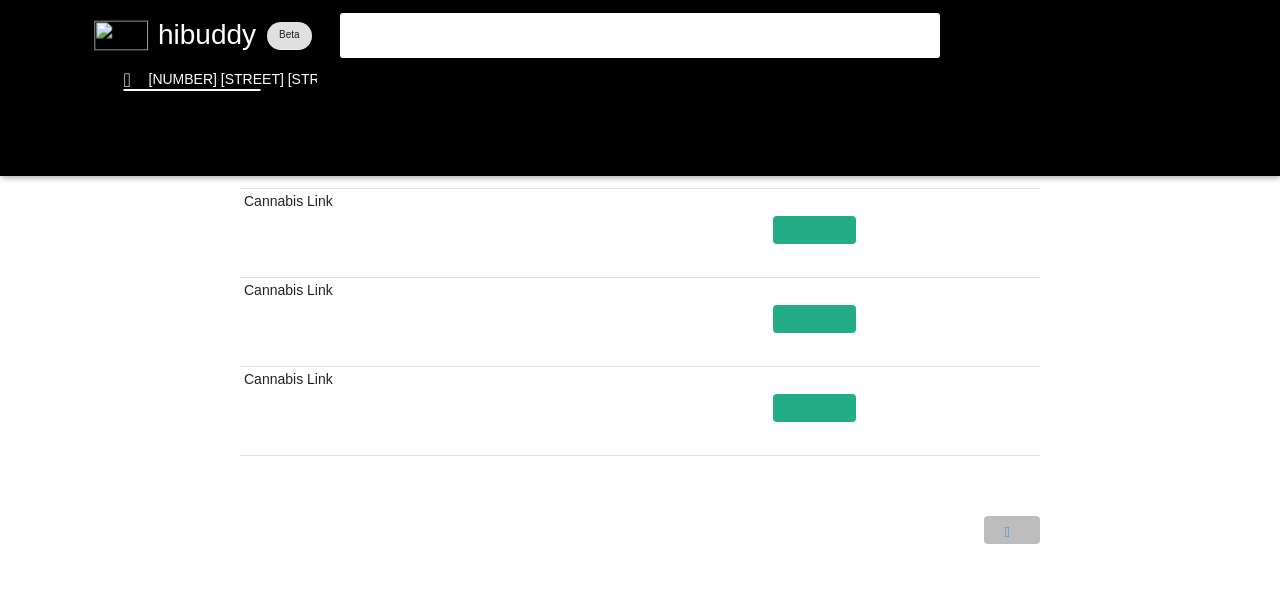 click at bounding box center [640, 299] 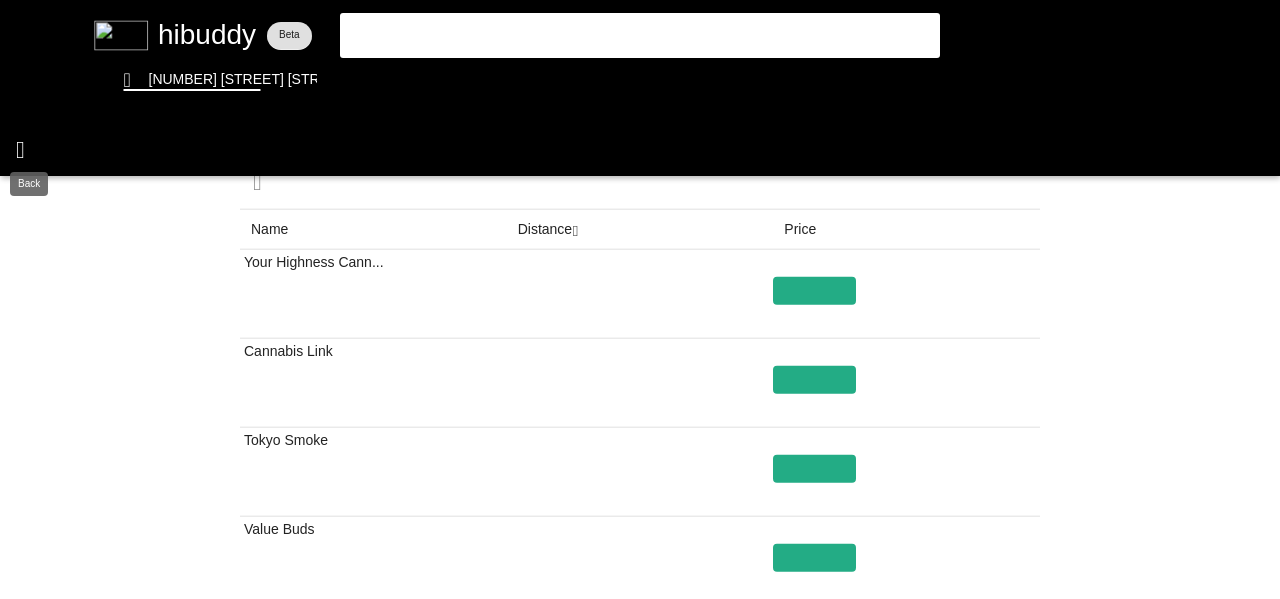 click at bounding box center (640, 299) 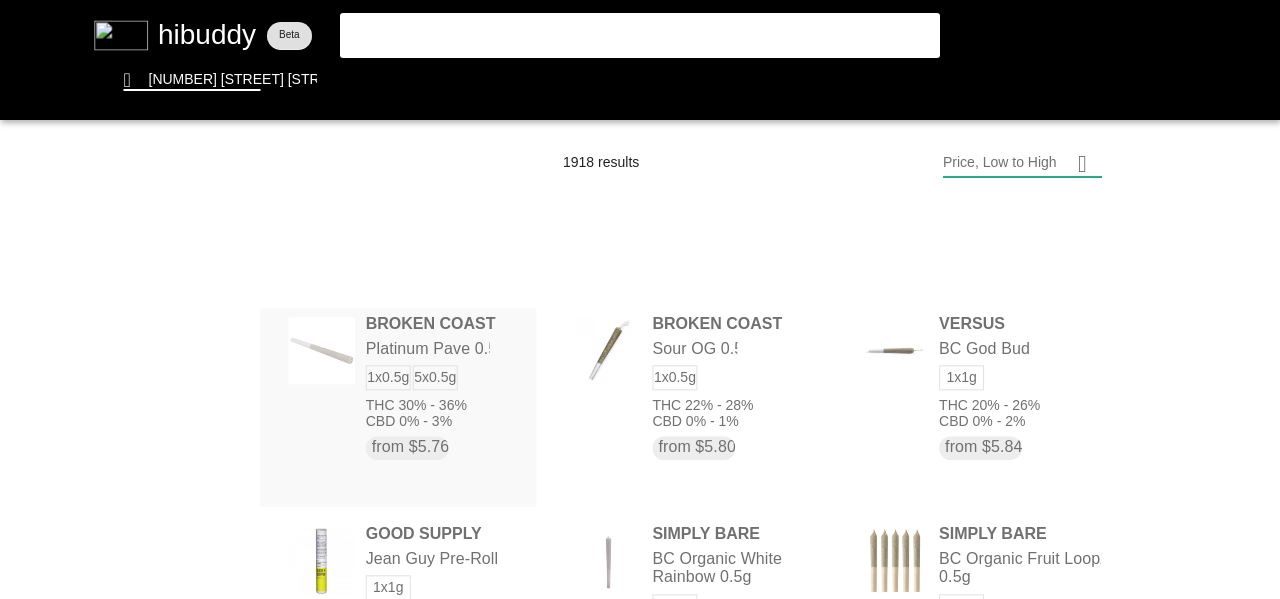 click at bounding box center [640, 299] 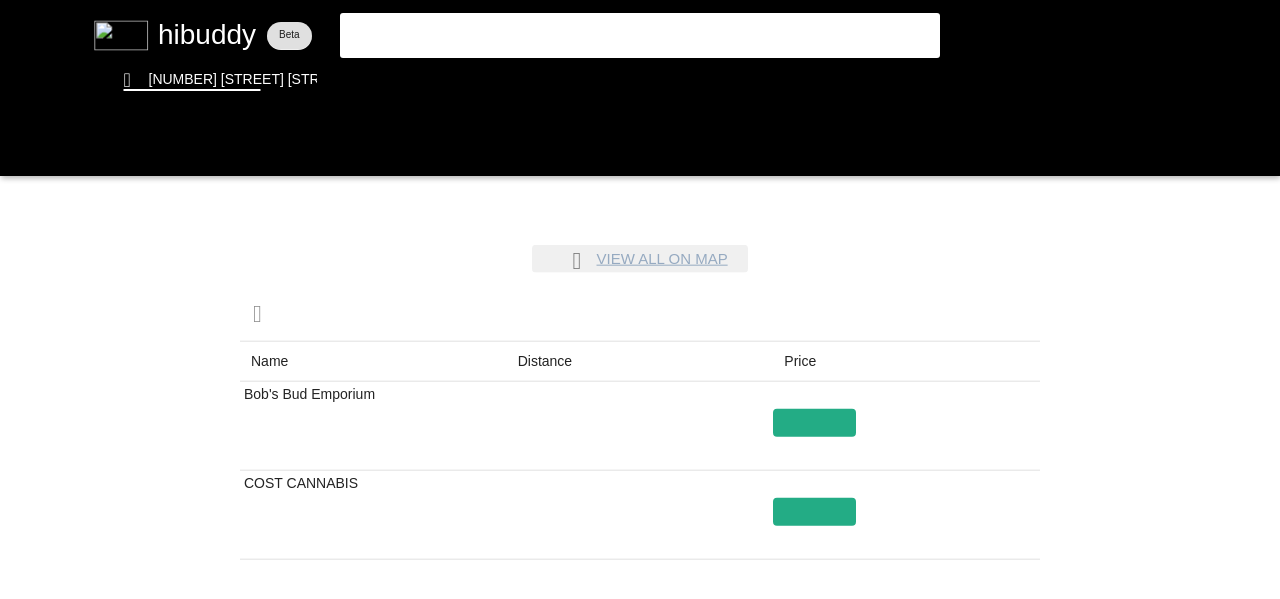 click at bounding box center [640, 299] 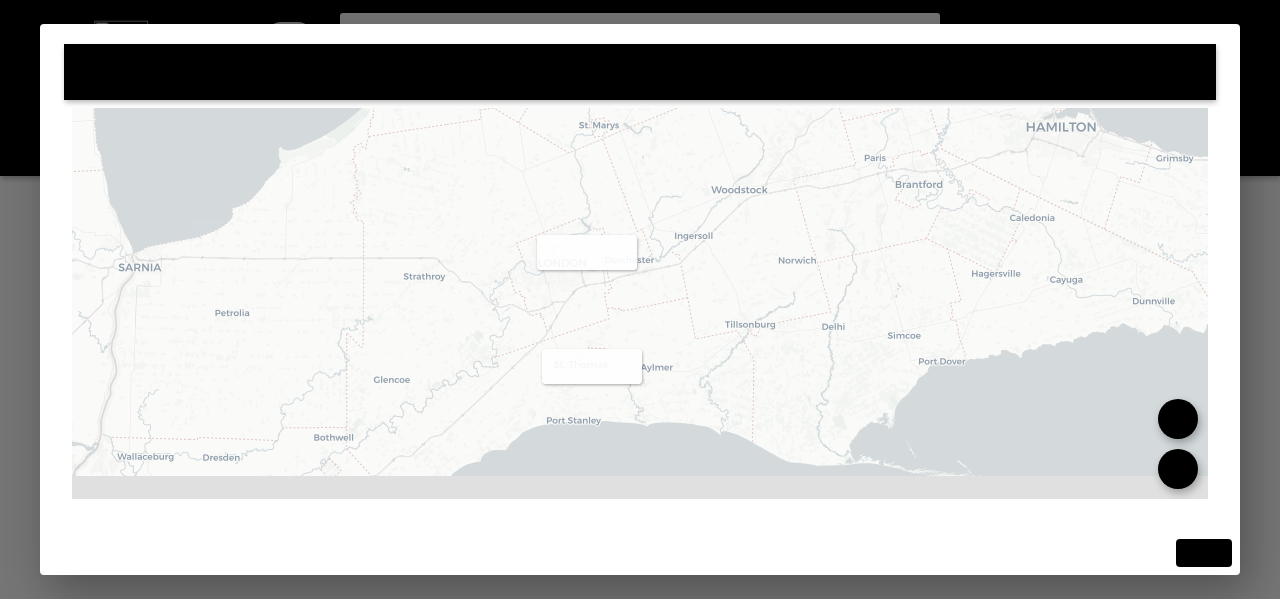 drag, startPoint x: 692, startPoint y: 388, endPoint x: 587, endPoint y: 305, distance: 133.84319 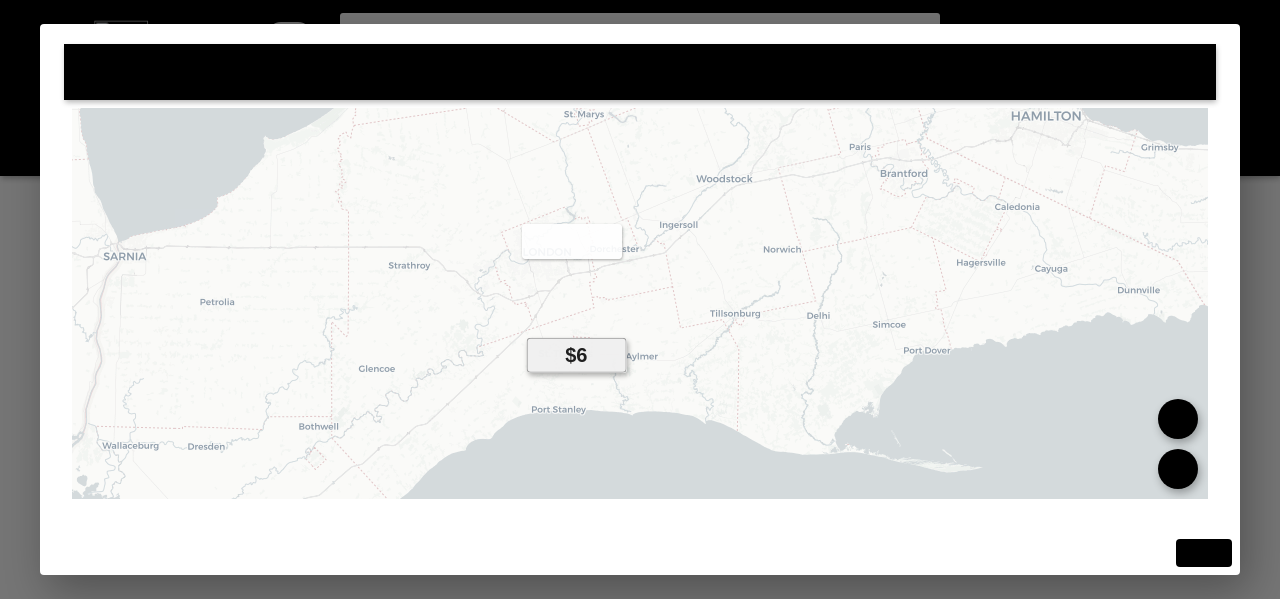 click at bounding box center (640, 299) 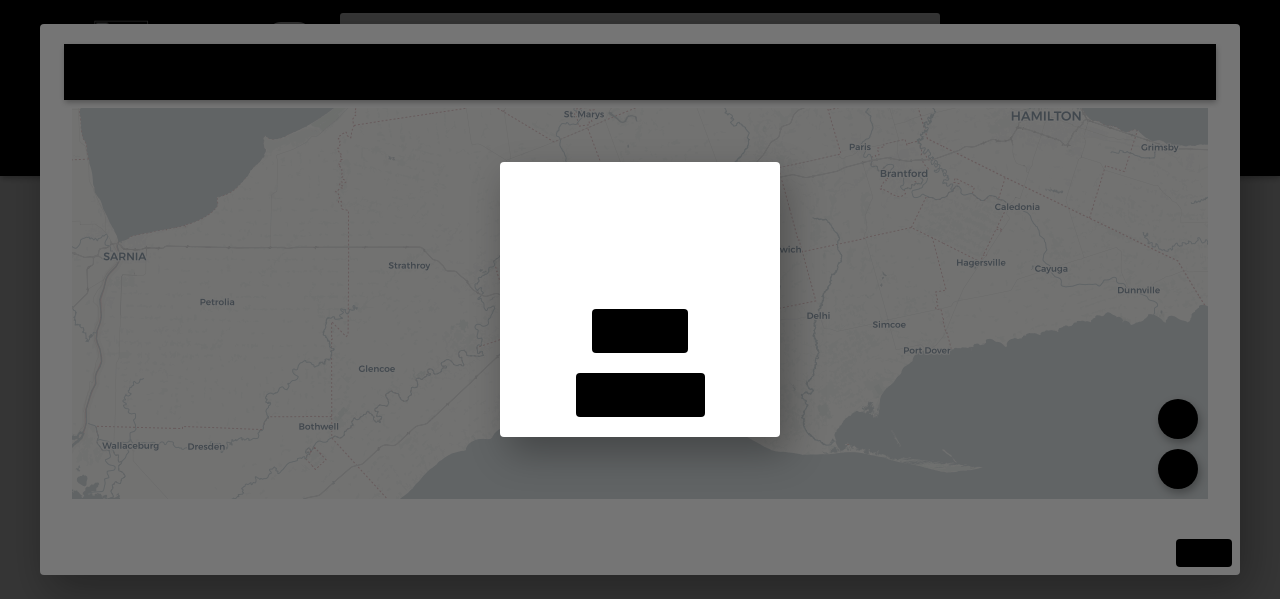 click at bounding box center [640, 299] 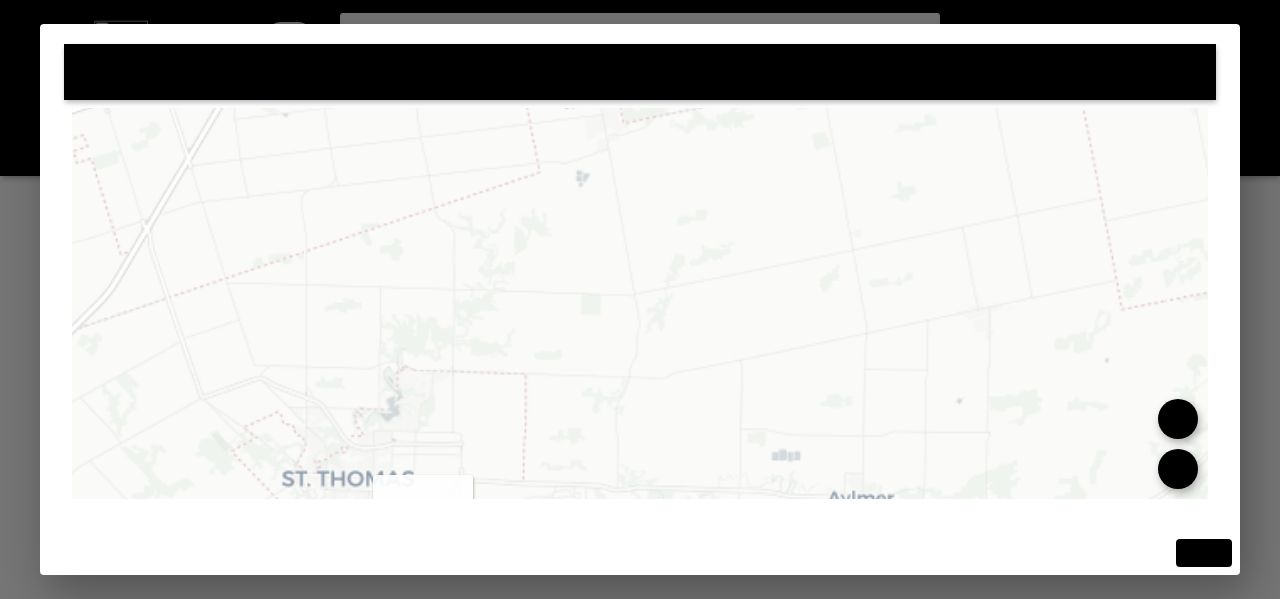 drag, startPoint x: 538, startPoint y: 337, endPoint x: 781, endPoint y: 138, distance: 314.08597 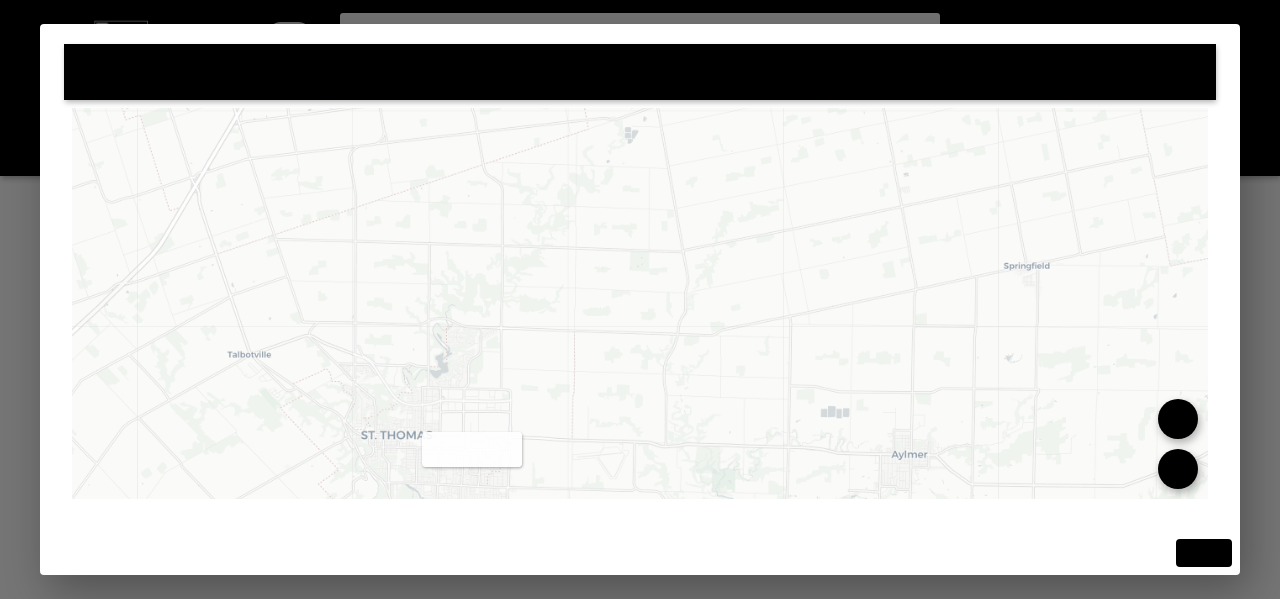 click at bounding box center (640, 299) 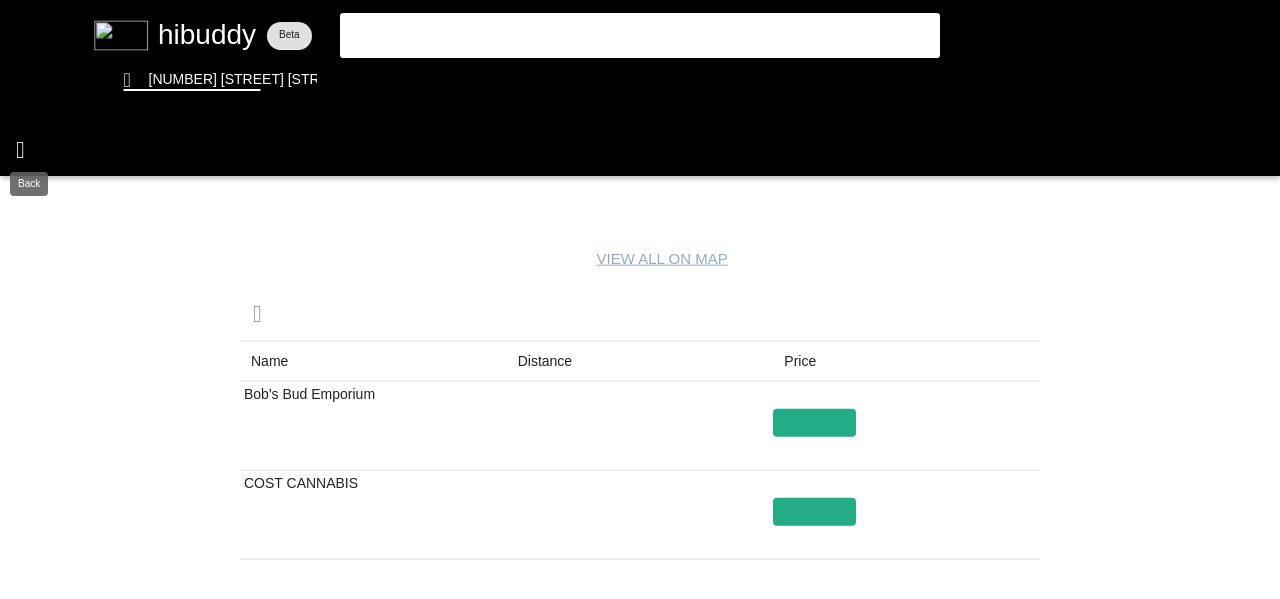 click at bounding box center (640, 299) 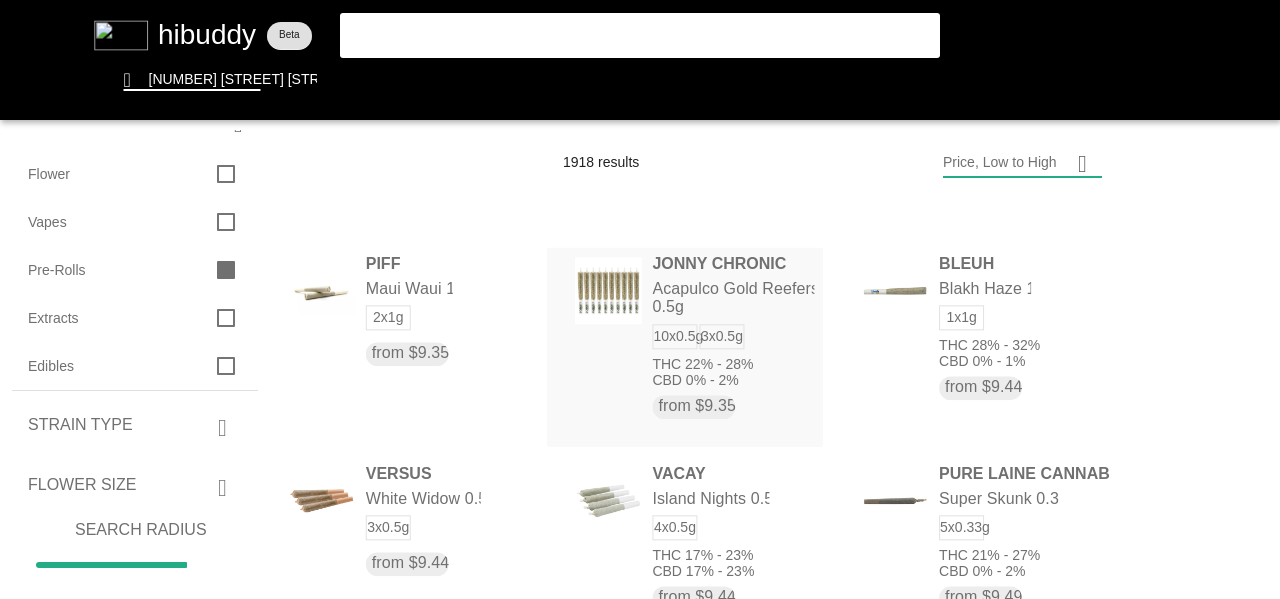 click at bounding box center (640, 299) 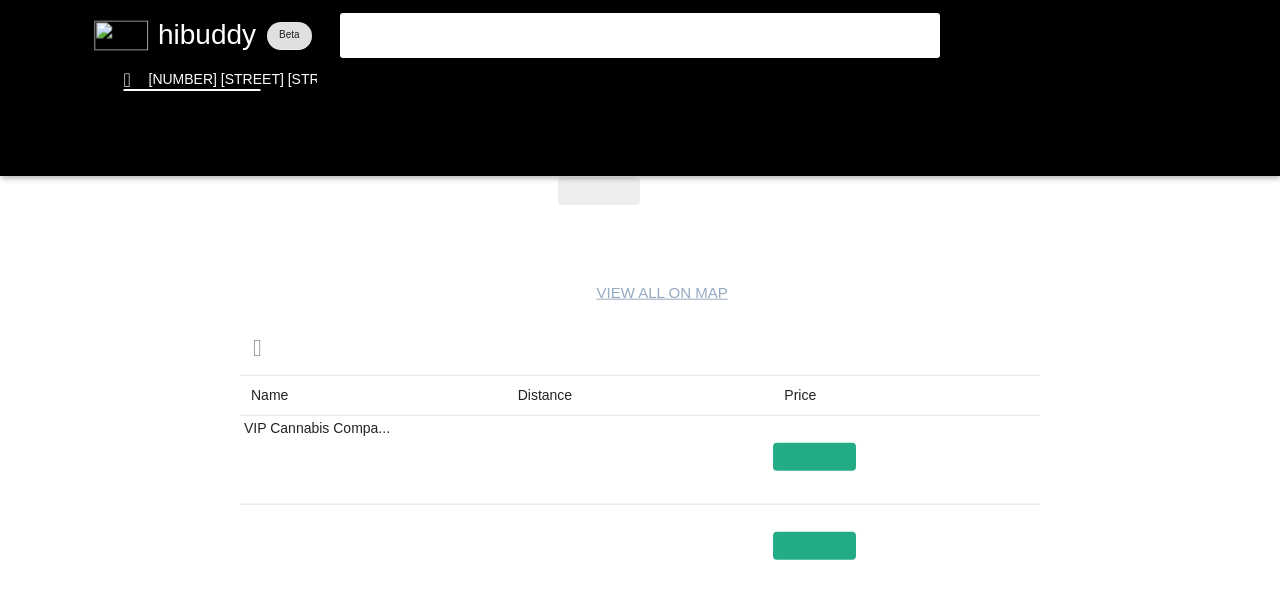 click at bounding box center [640, 299] 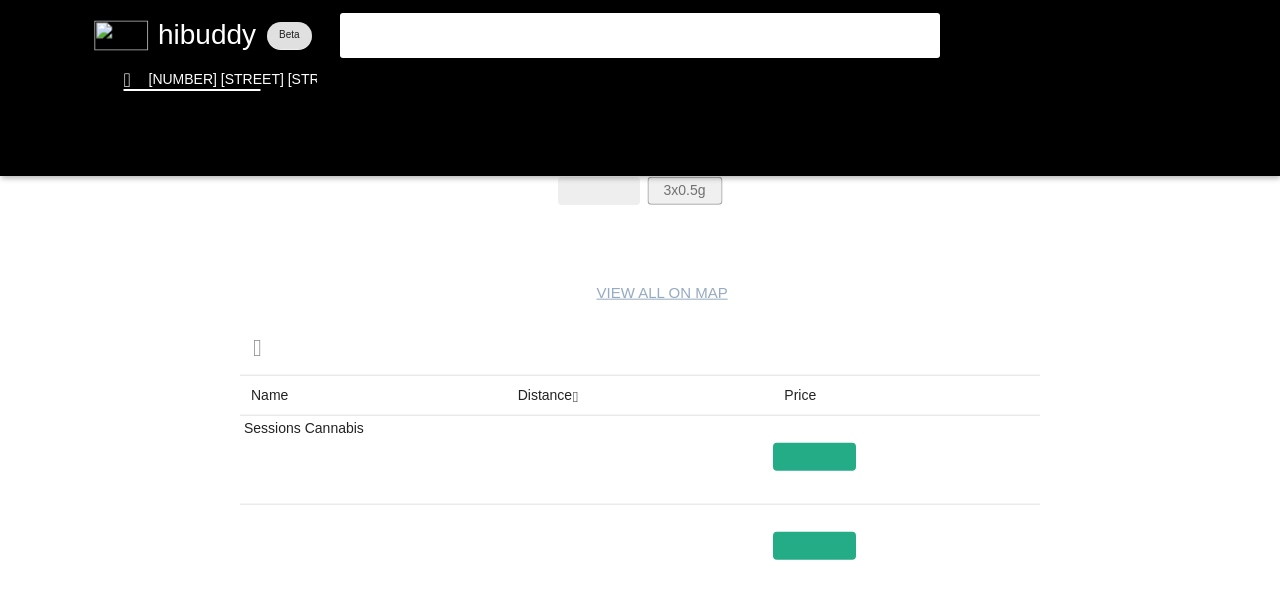 click at bounding box center [640, 299] 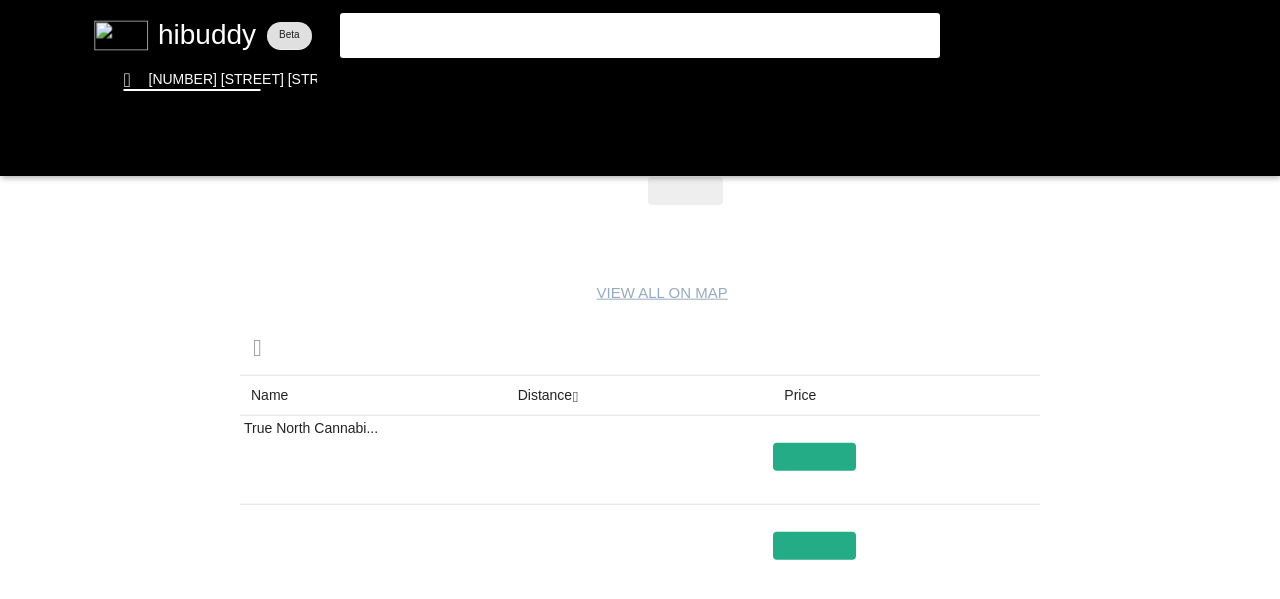 click at bounding box center (640, 299) 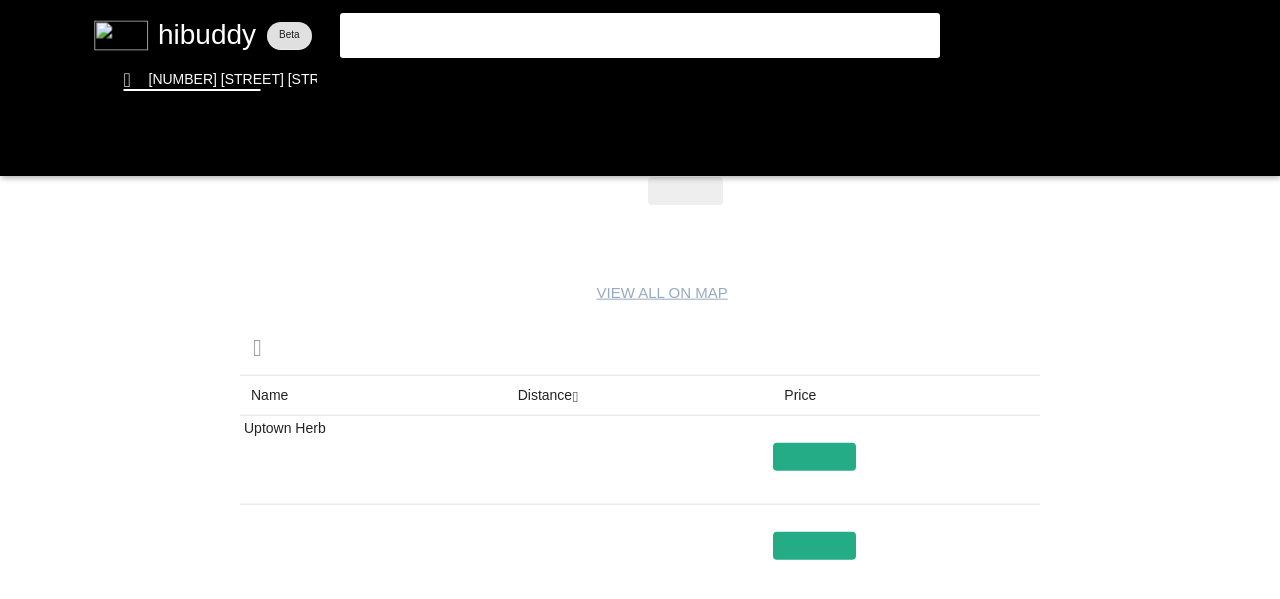 click at bounding box center (640, 299) 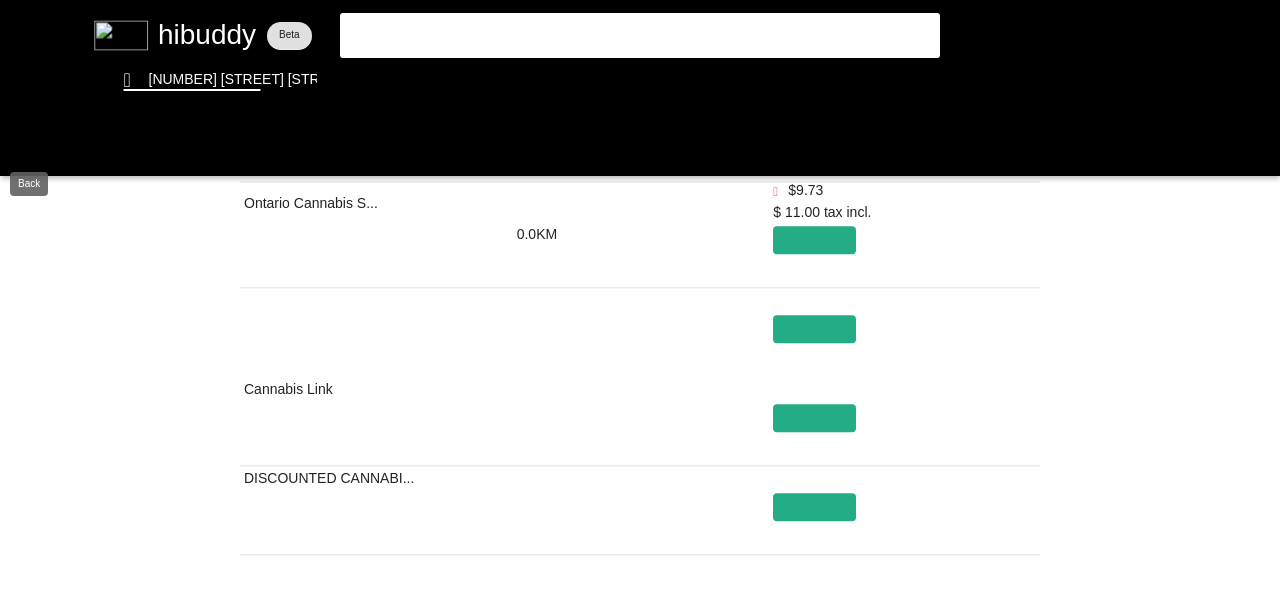 click at bounding box center [640, 299] 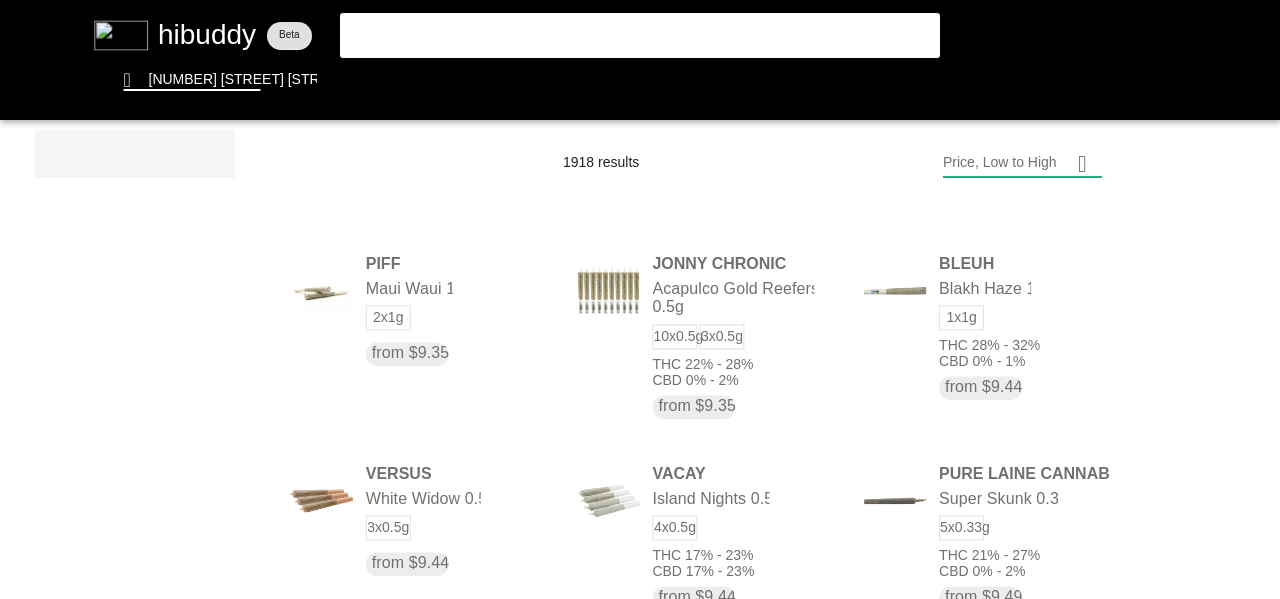 click at bounding box center (640, 299) 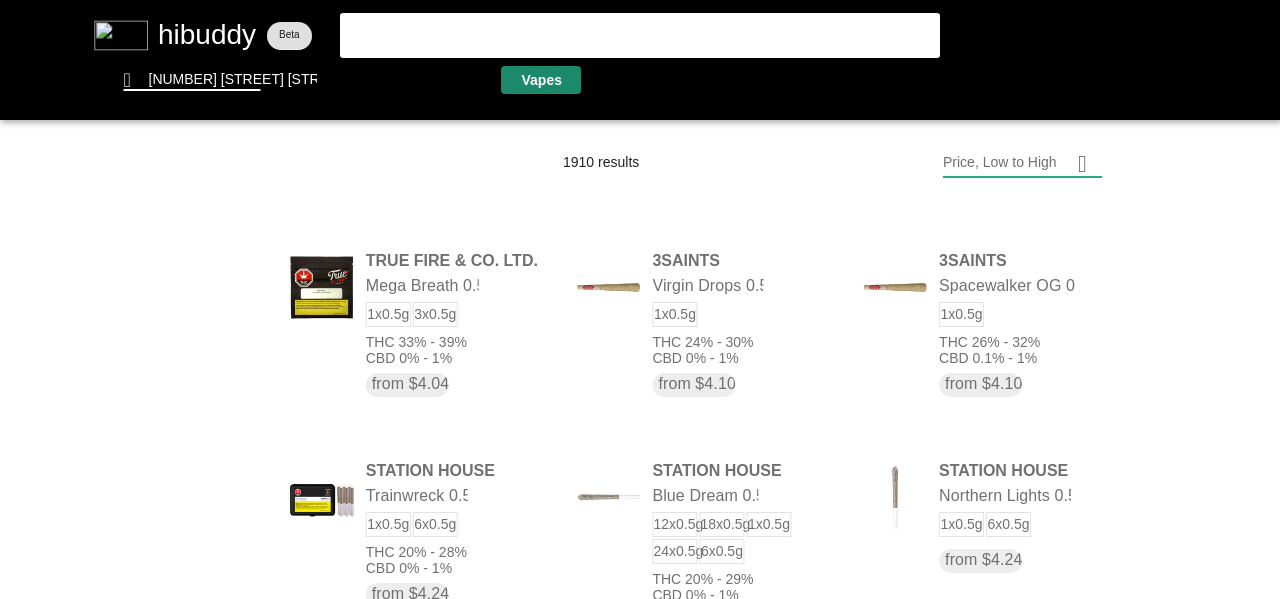 click at bounding box center [640, 299] 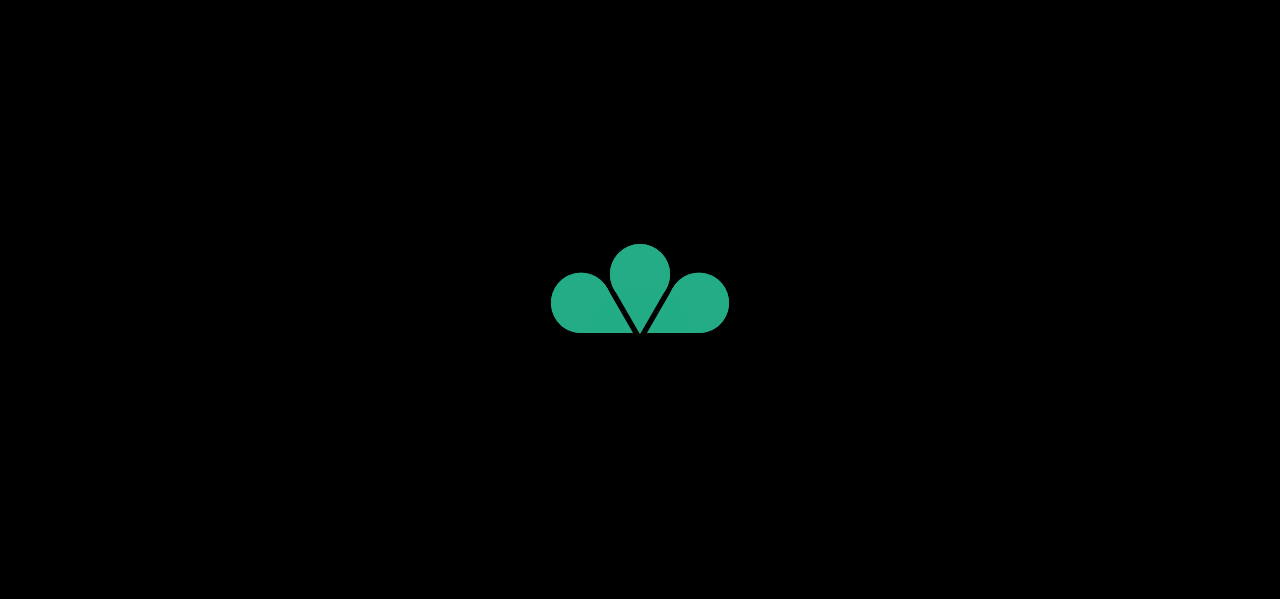 scroll, scrollTop: 0, scrollLeft: 0, axis: both 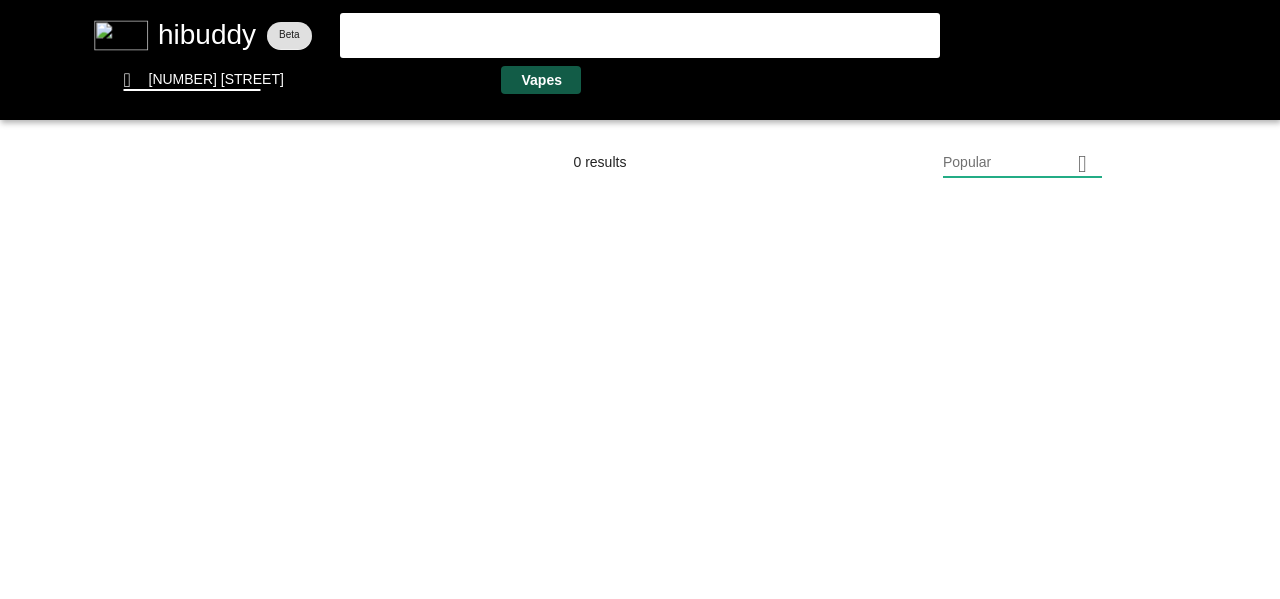 click at bounding box center (640, 299) 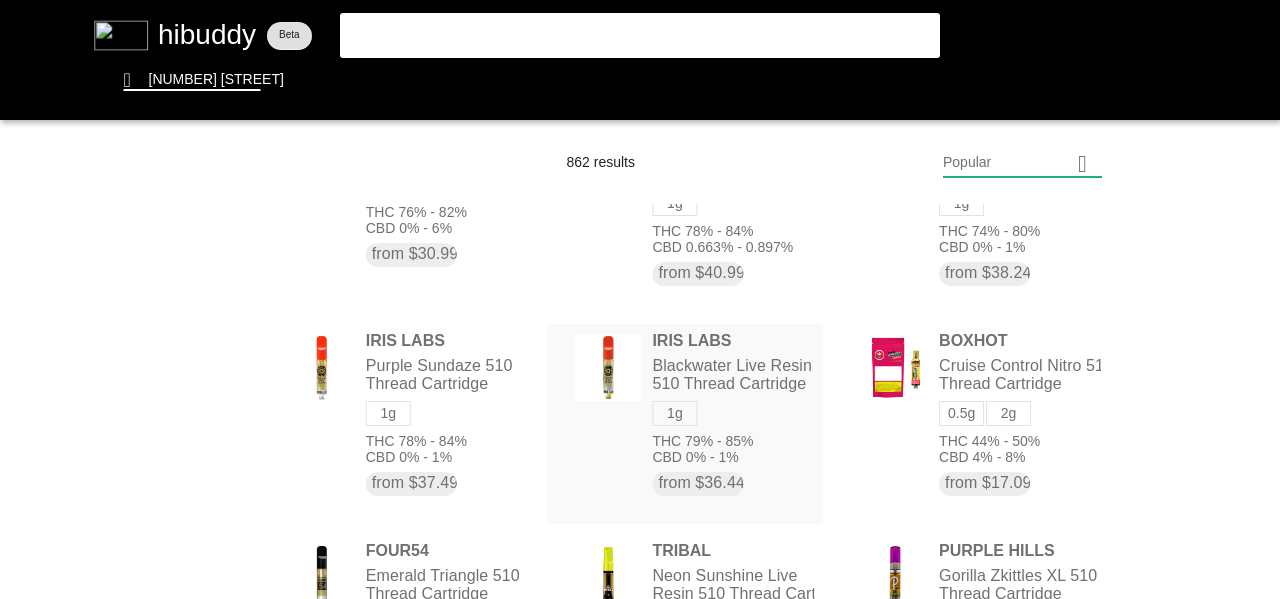 click at bounding box center (640, 299) 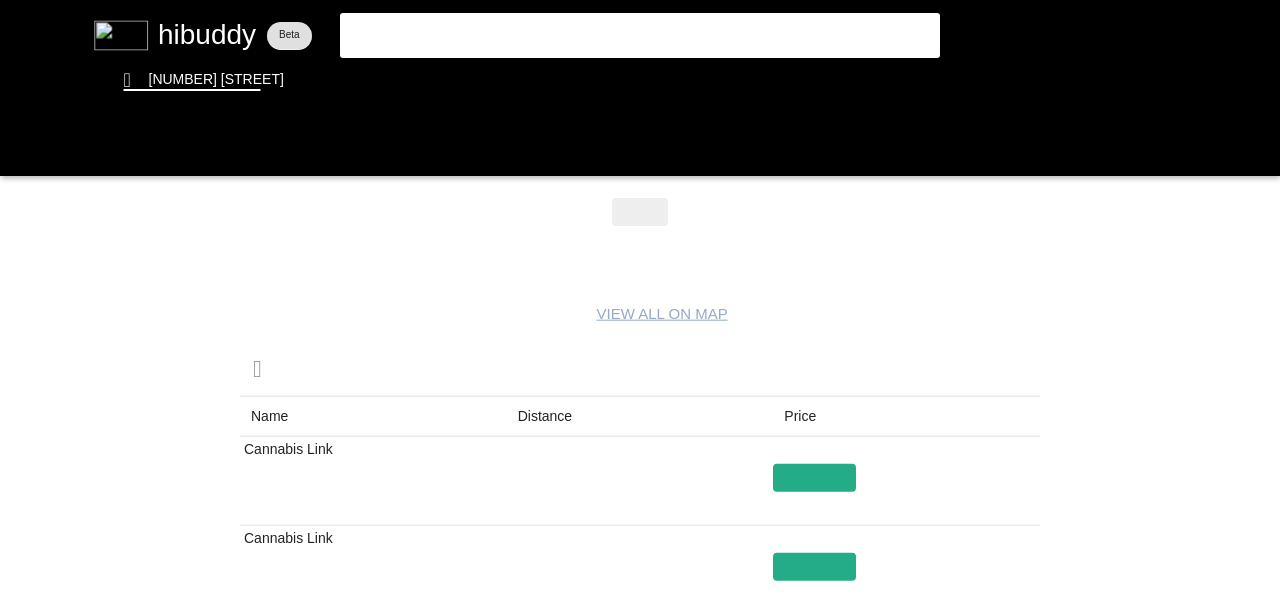 click at bounding box center (640, 299) 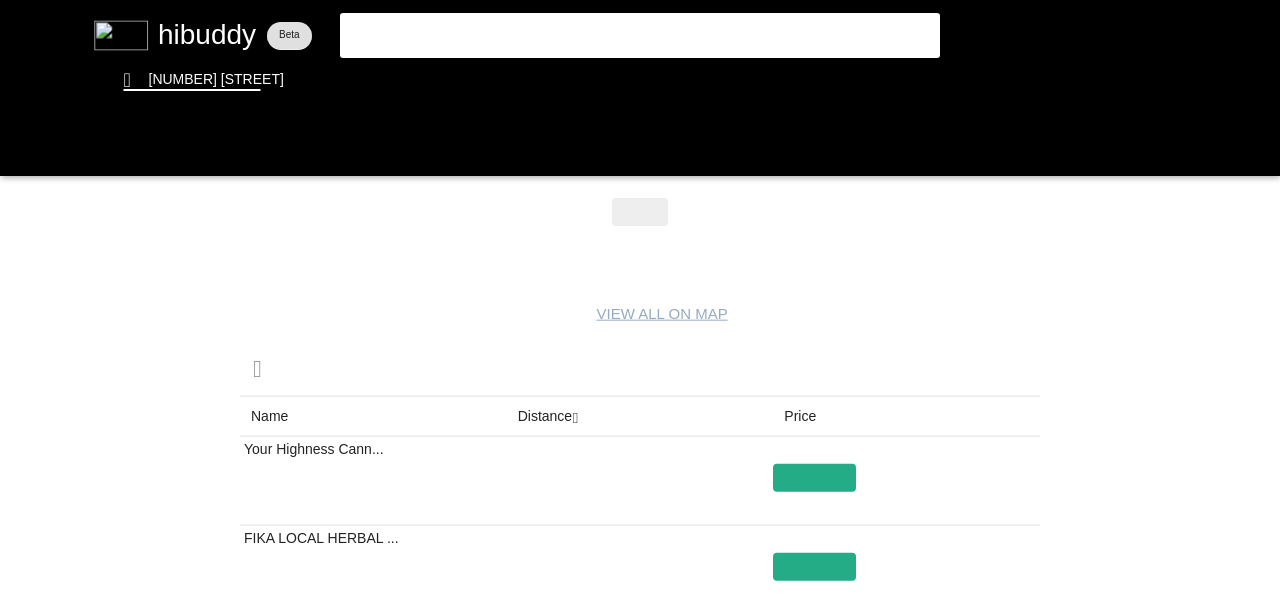 click at bounding box center [640, 299] 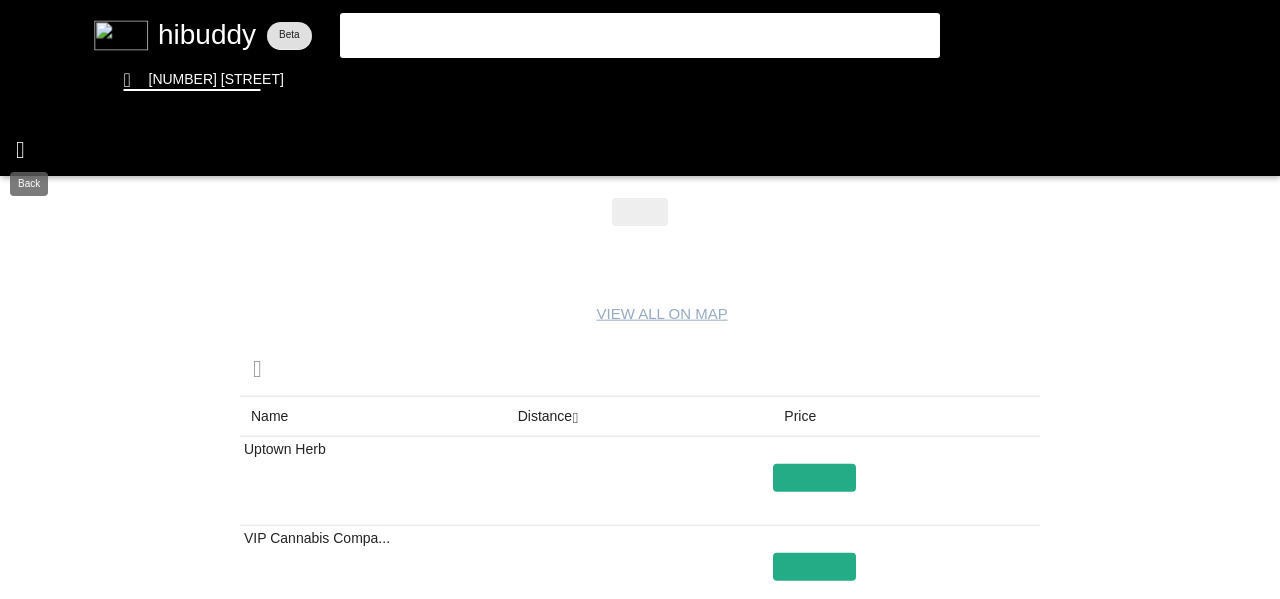click at bounding box center (640, 299) 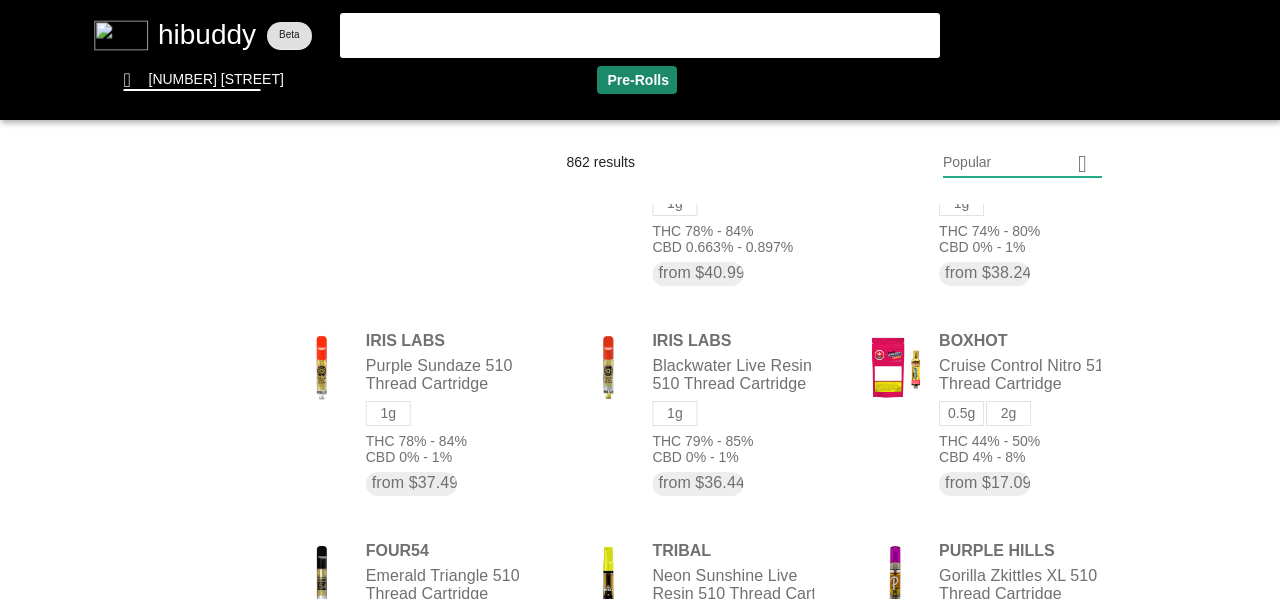 click at bounding box center [640, 299] 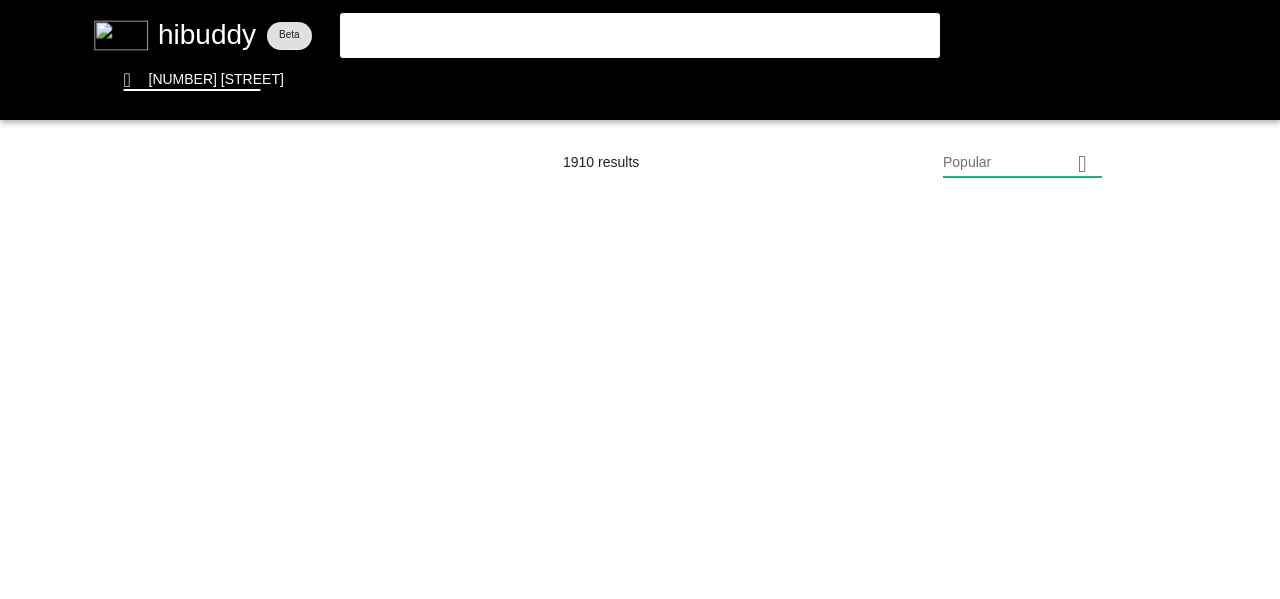 click at bounding box center (640, 299) 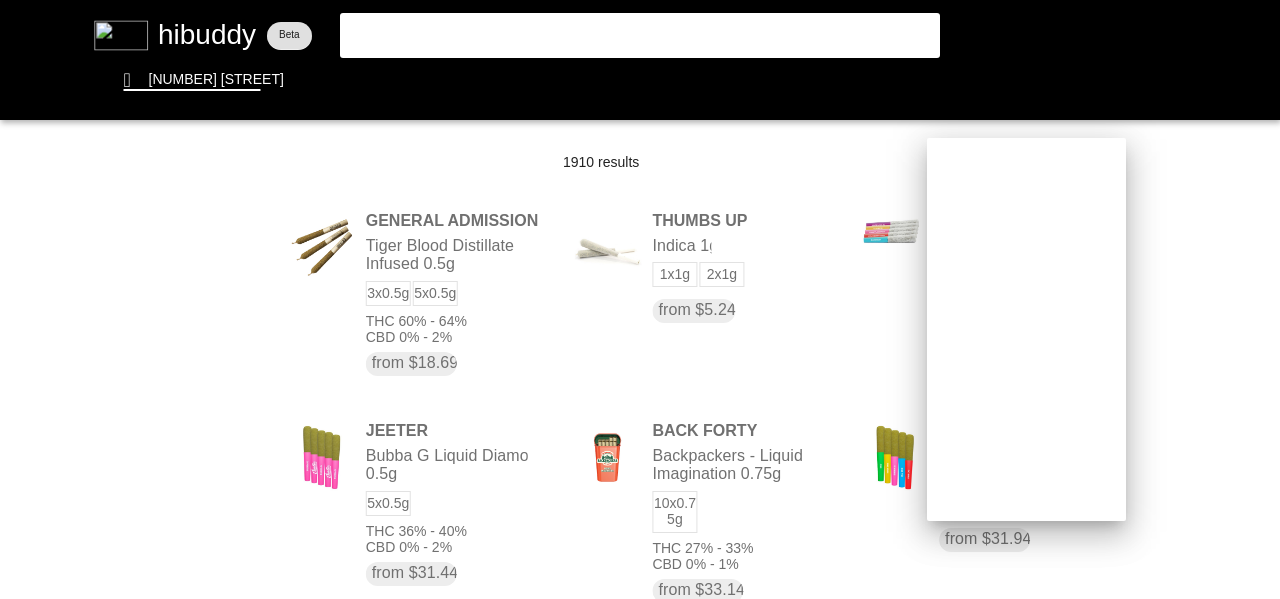 drag, startPoint x: 1005, startPoint y: 483, endPoint x: 1023, endPoint y: 301, distance: 182.88794 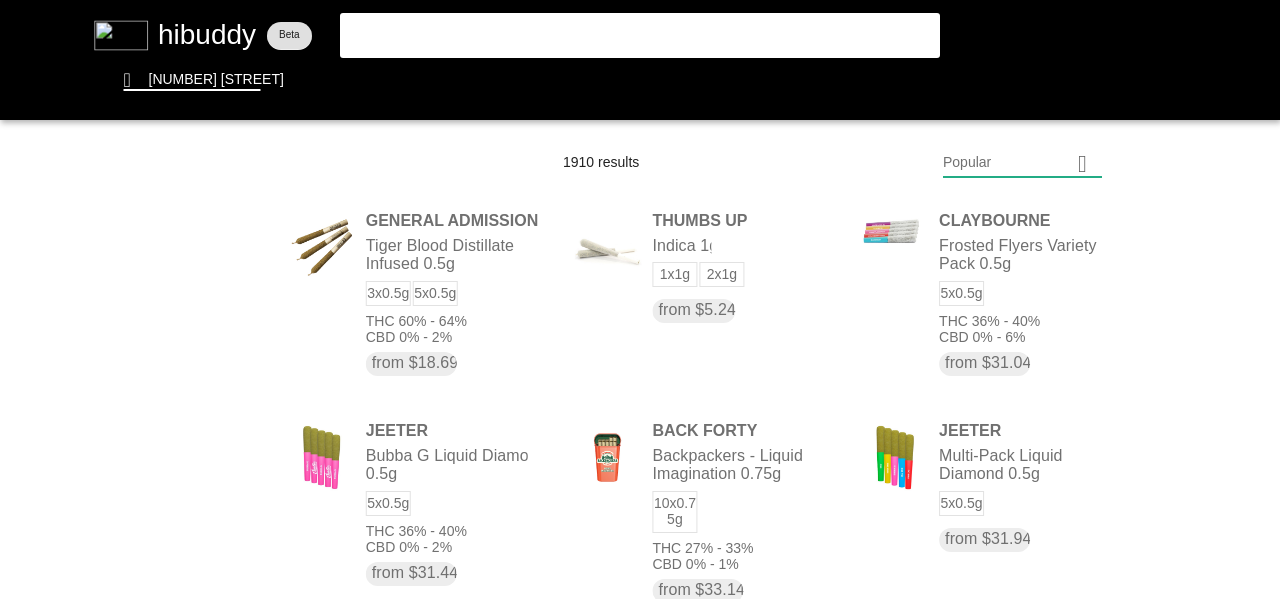 click at bounding box center [640, 299] 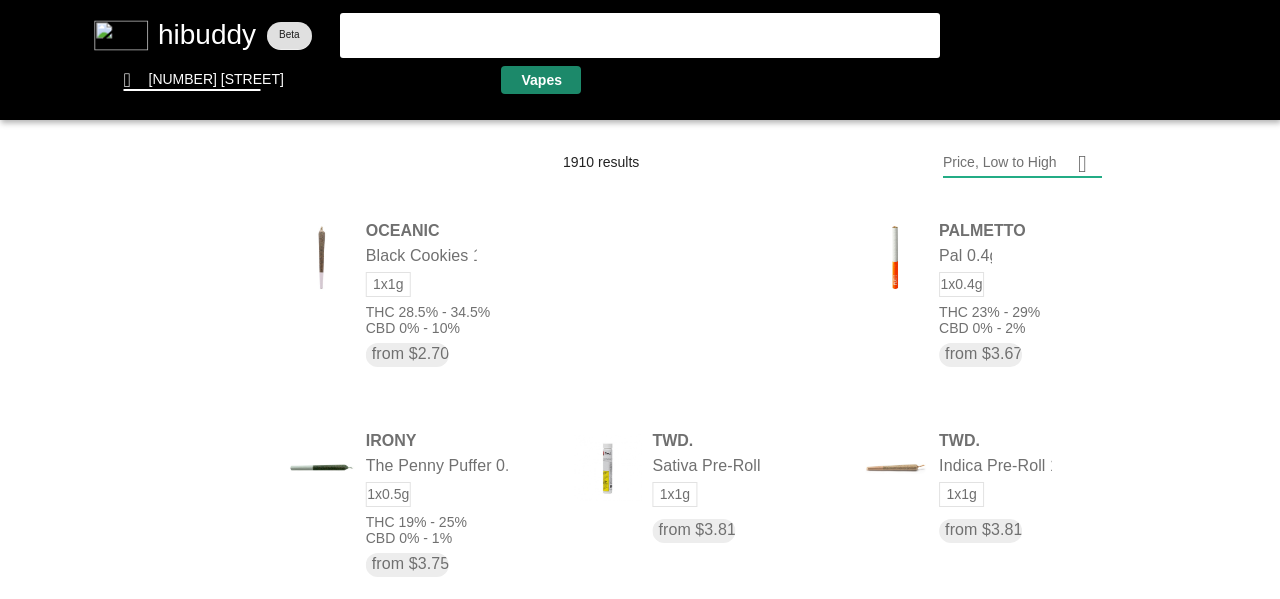 click at bounding box center [640, 299] 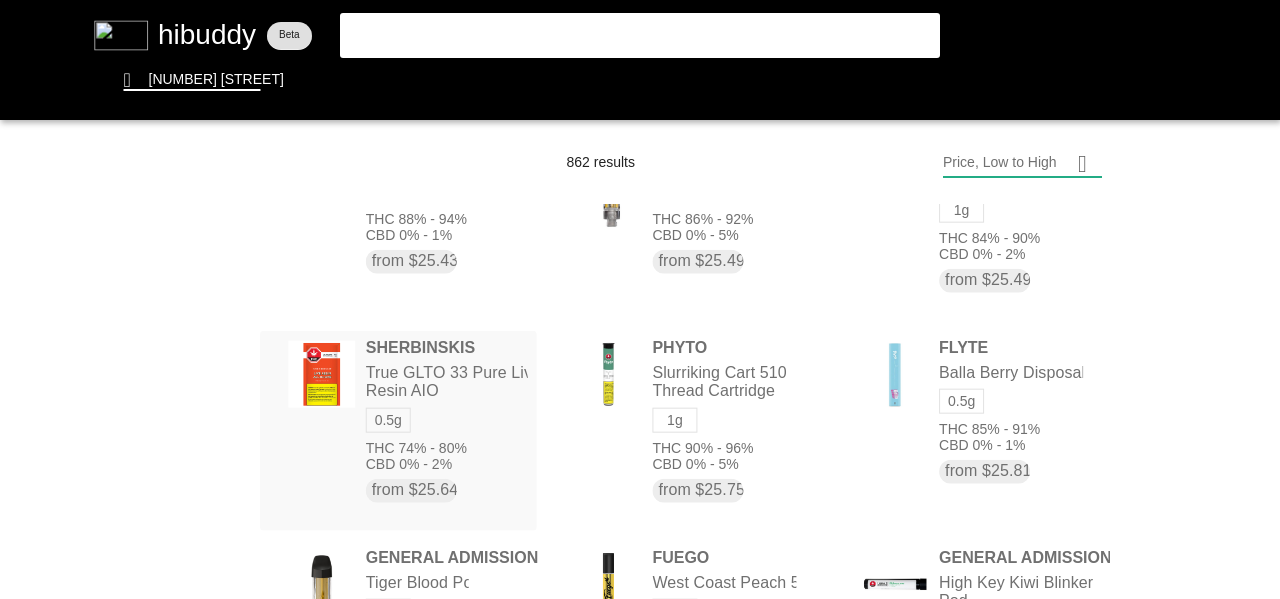 click at bounding box center [640, 299] 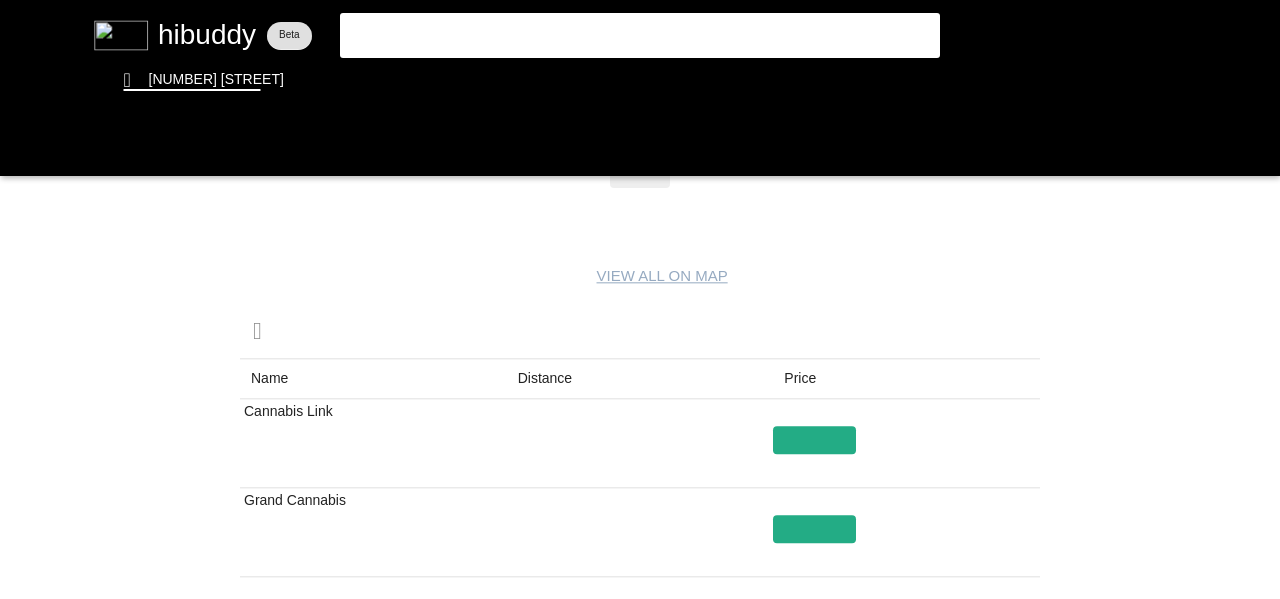 click at bounding box center (640, 299) 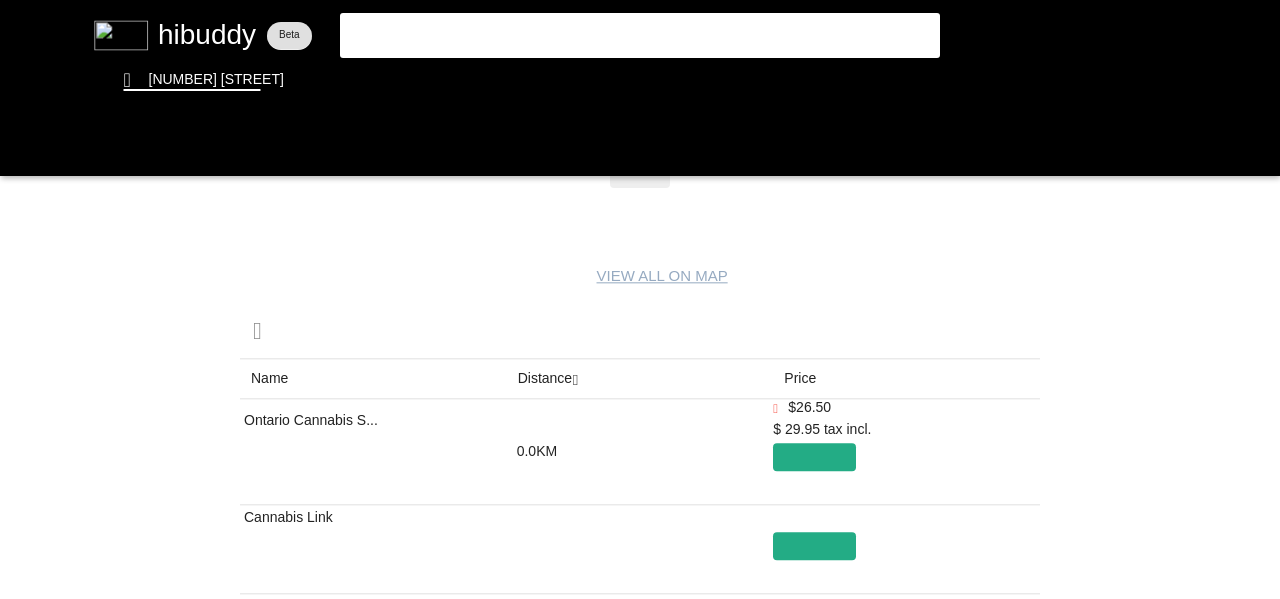 click at bounding box center (640, 299) 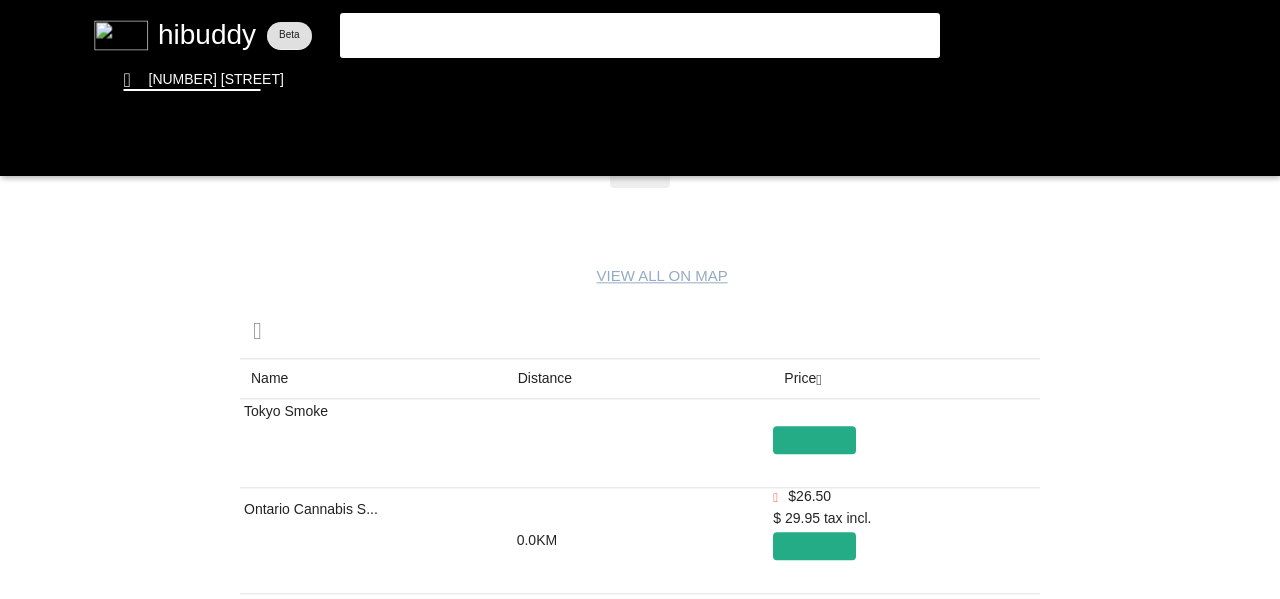 click at bounding box center (640, 299) 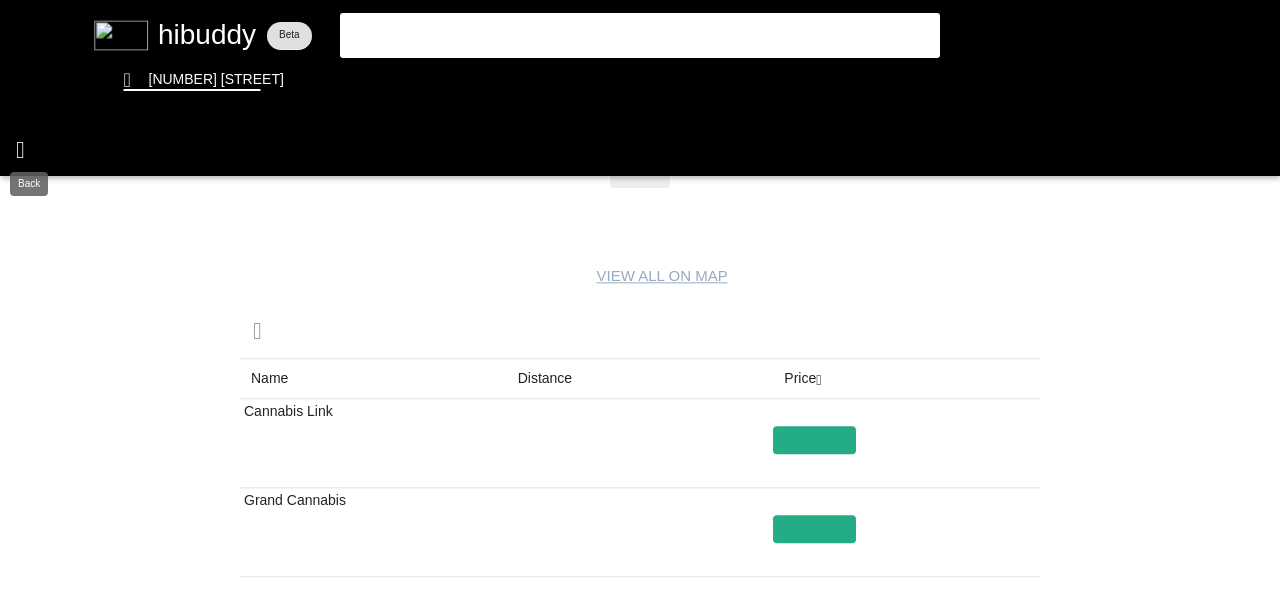 click at bounding box center (640, 299) 